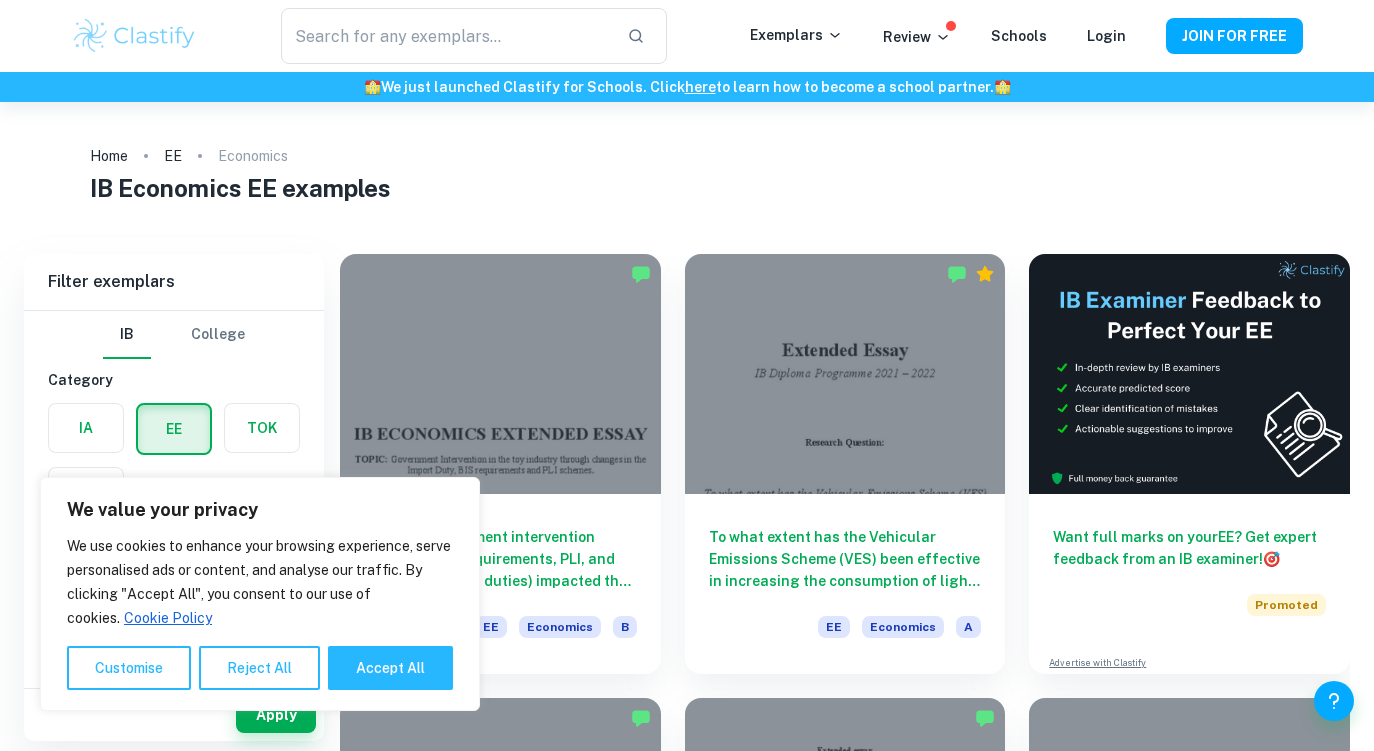 scroll, scrollTop: 0, scrollLeft: 0, axis: both 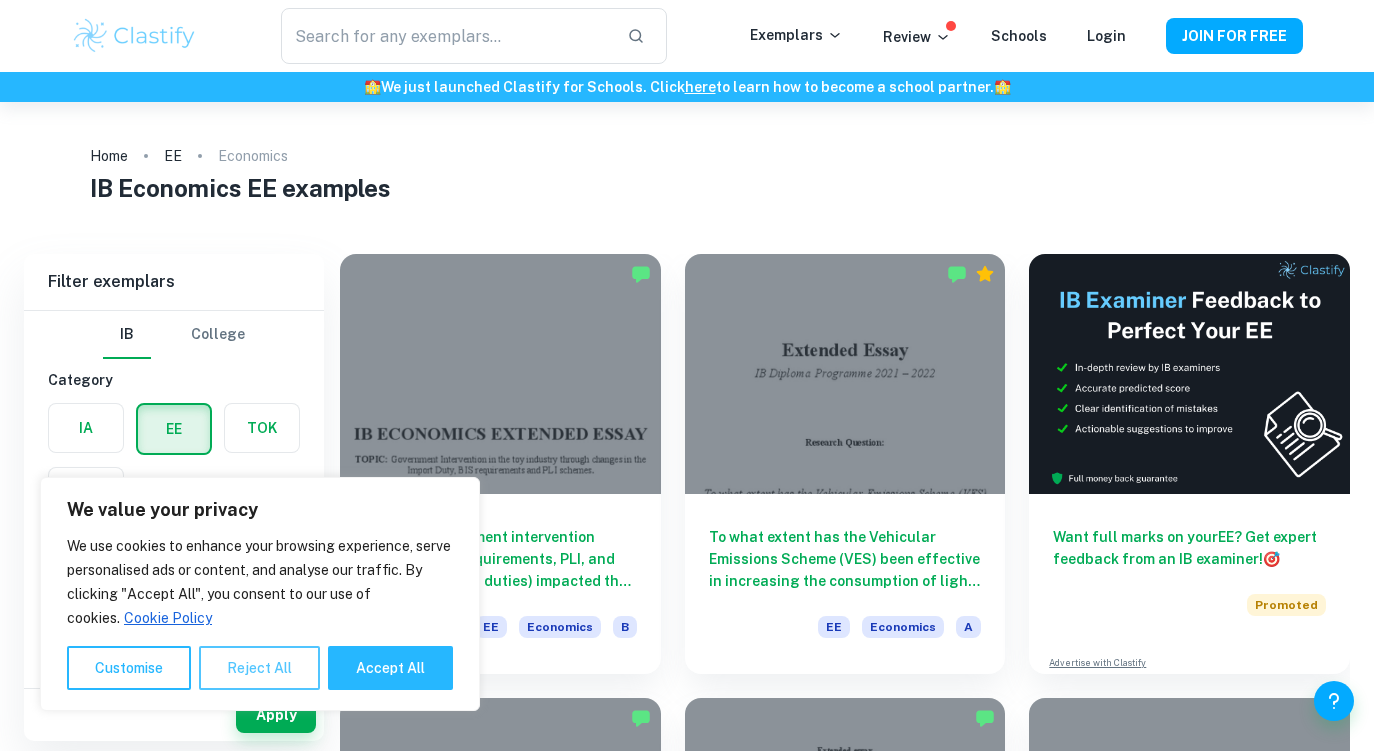 click on "Reject All" at bounding box center (259, 668) 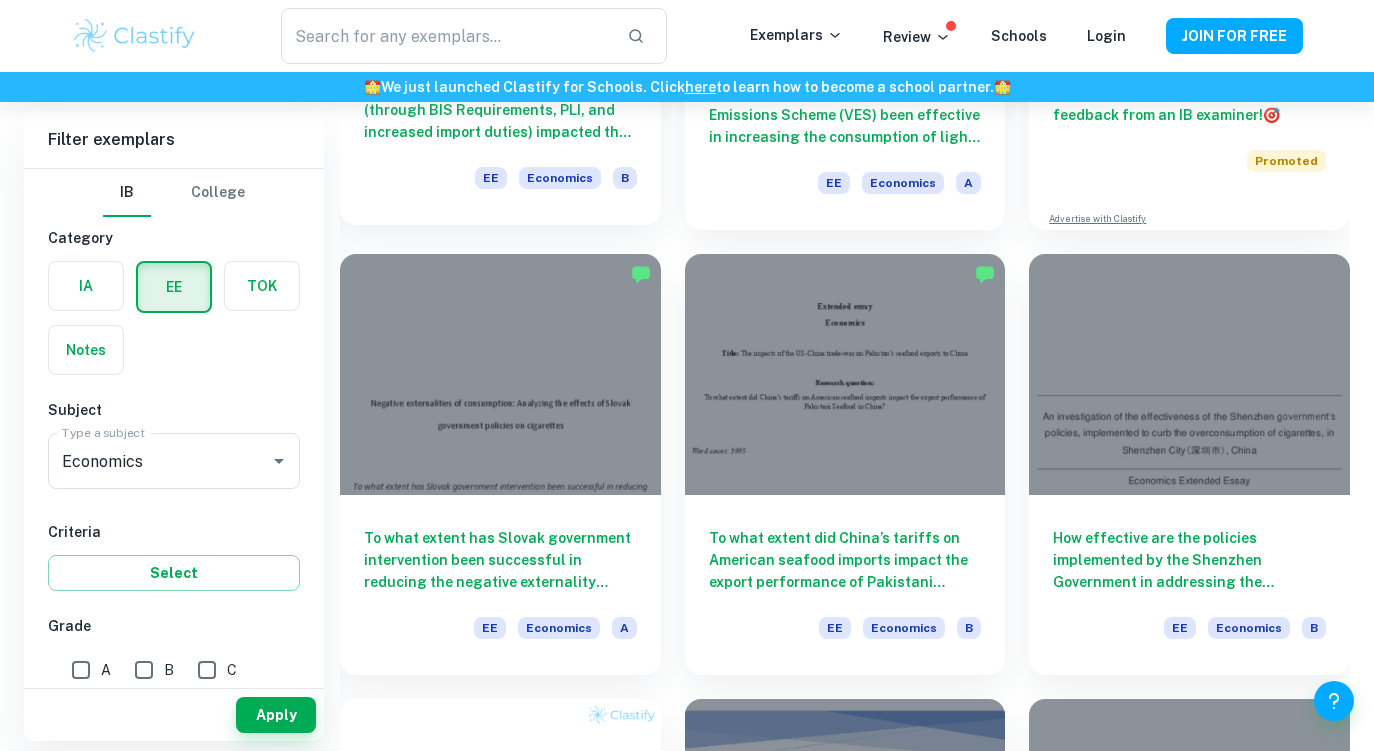scroll, scrollTop: 447, scrollLeft: 0, axis: vertical 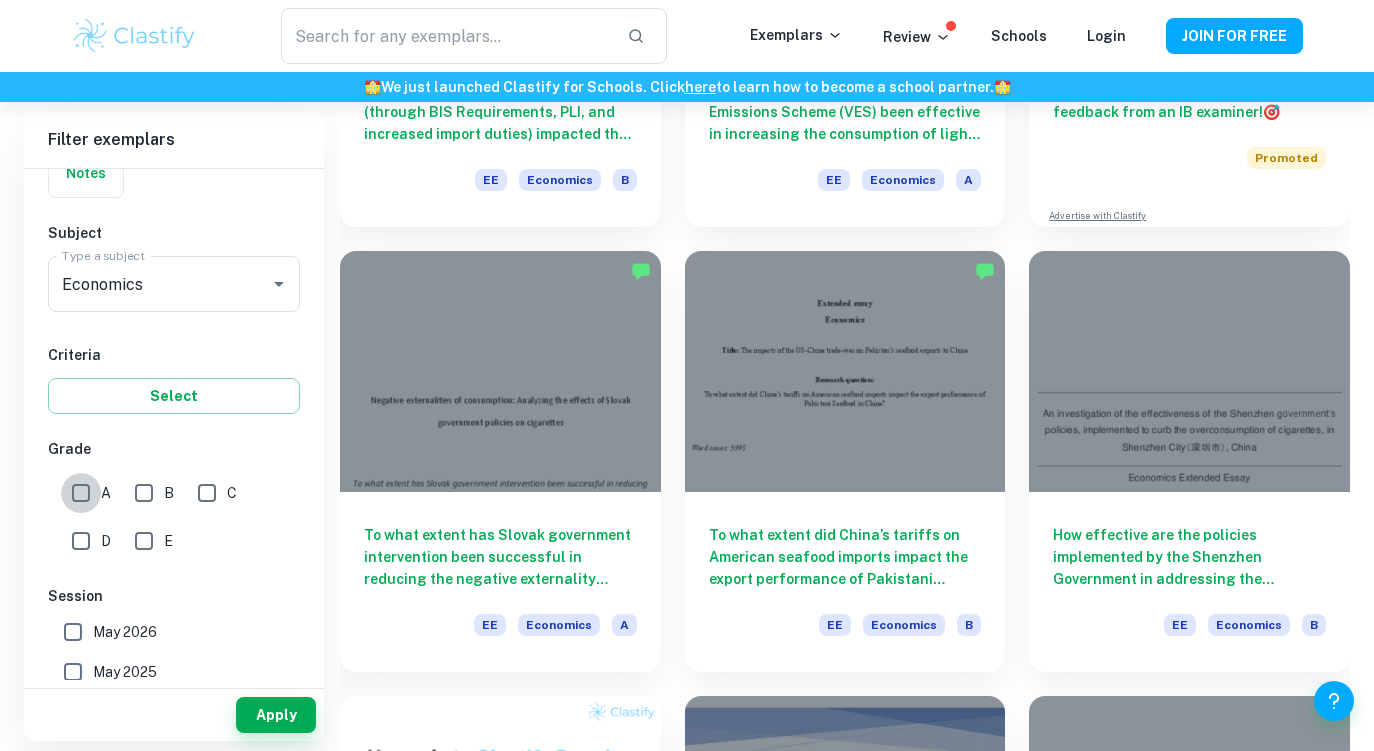 click on "A" at bounding box center (81, 493) 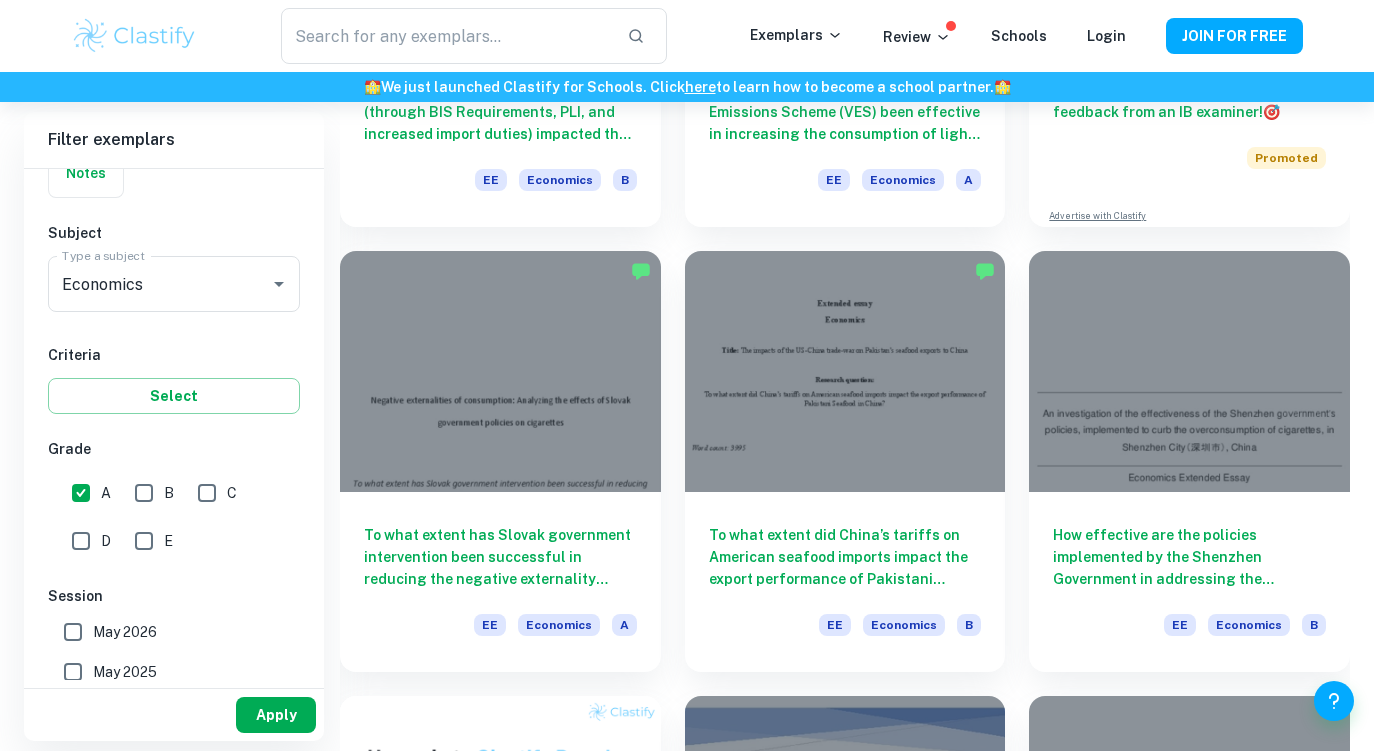 click on "Apply" at bounding box center (276, 715) 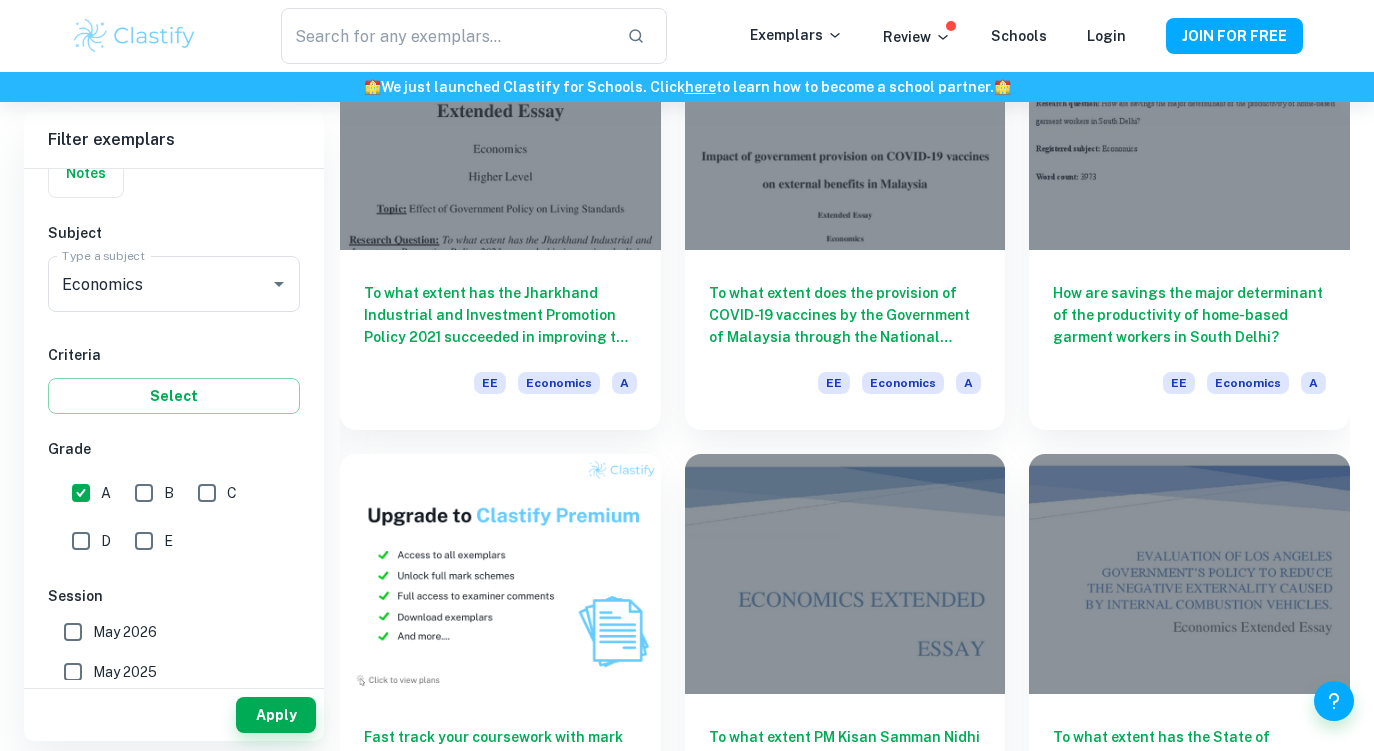 scroll, scrollTop: 695, scrollLeft: 0, axis: vertical 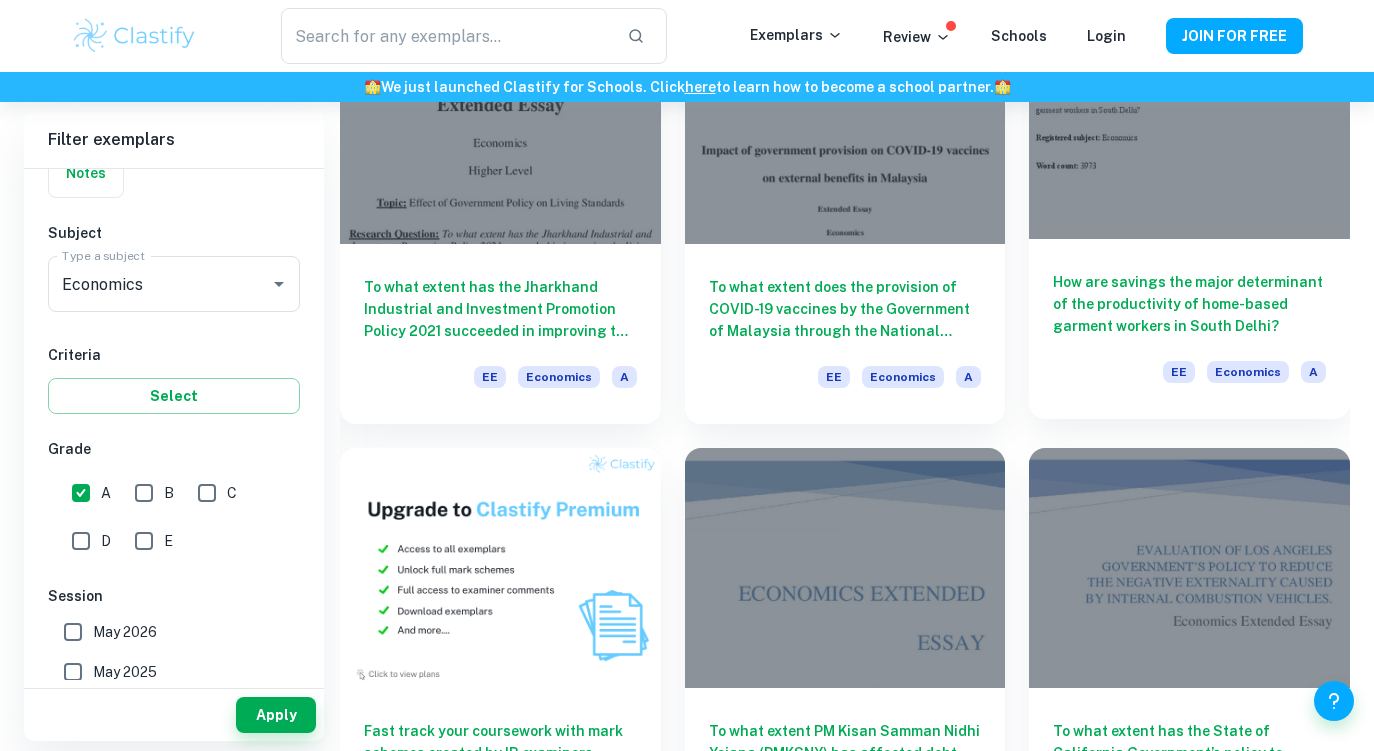 click on "How are savings the major determinant of the productivity of home-based garment workers in South Delhi?" at bounding box center [1189, 304] 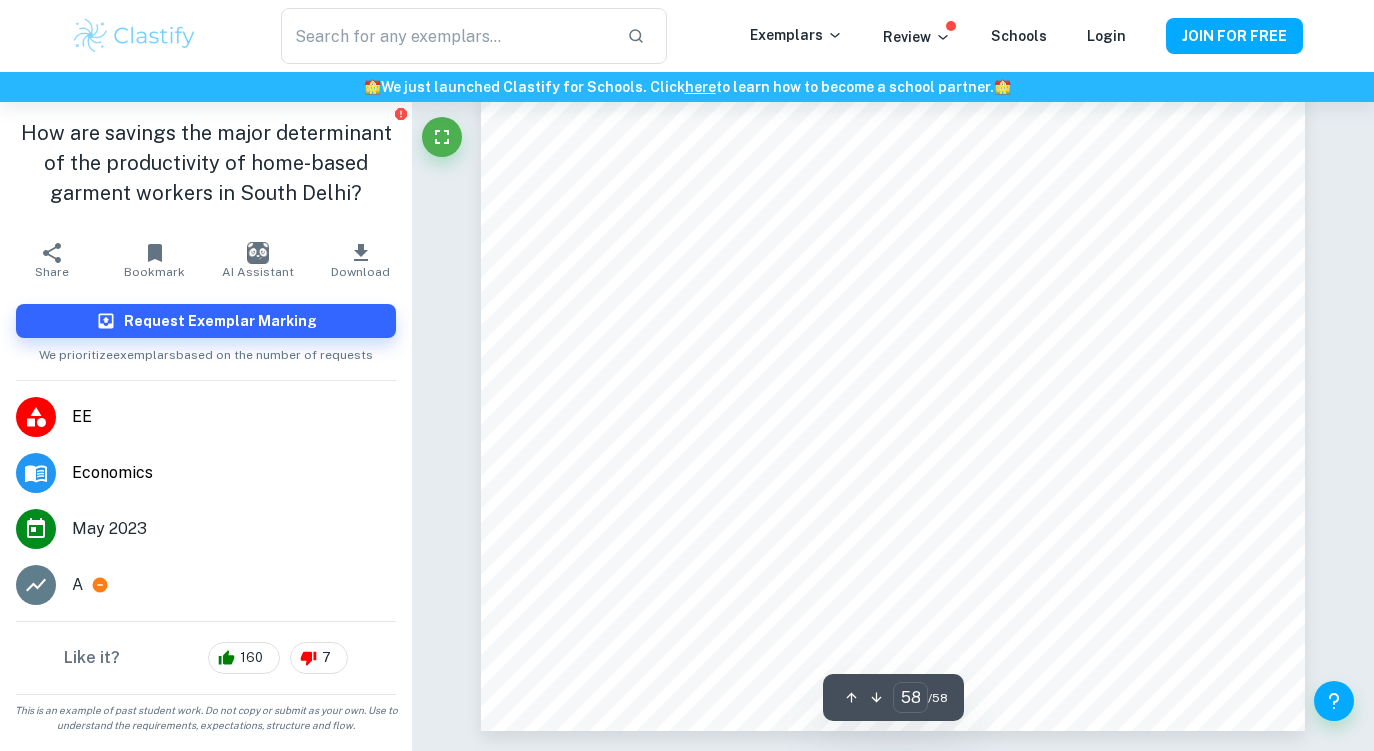scroll, scrollTop: 63259, scrollLeft: 0, axis: vertical 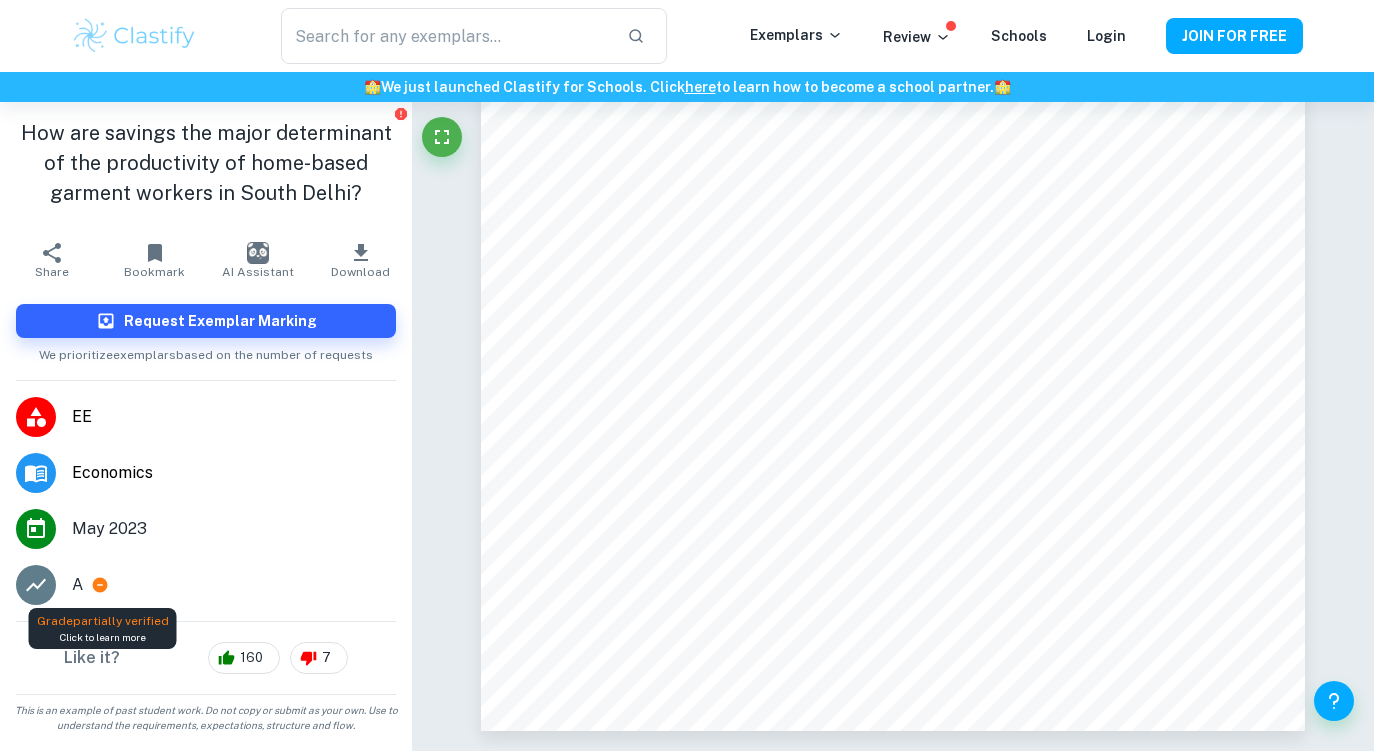 click 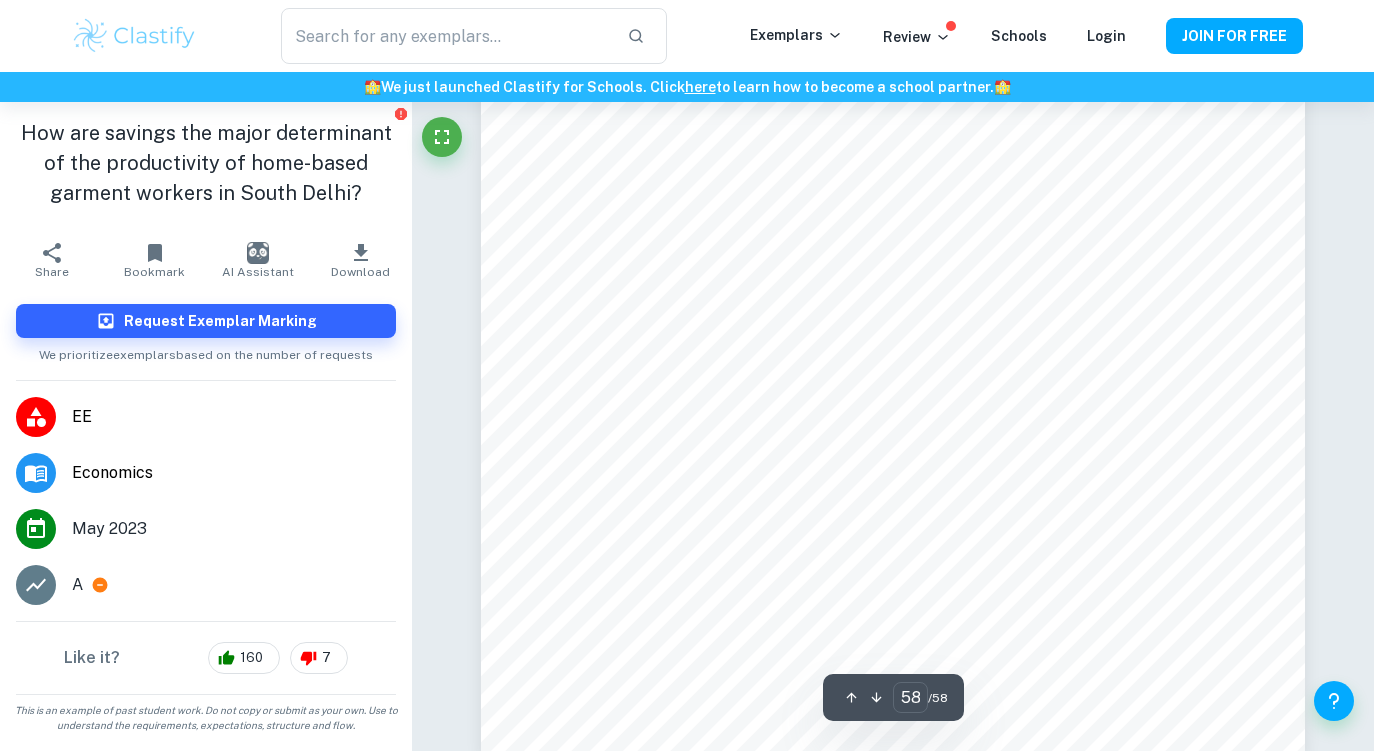 scroll, scrollTop: 63114, scrollLeft: 1, axis: both 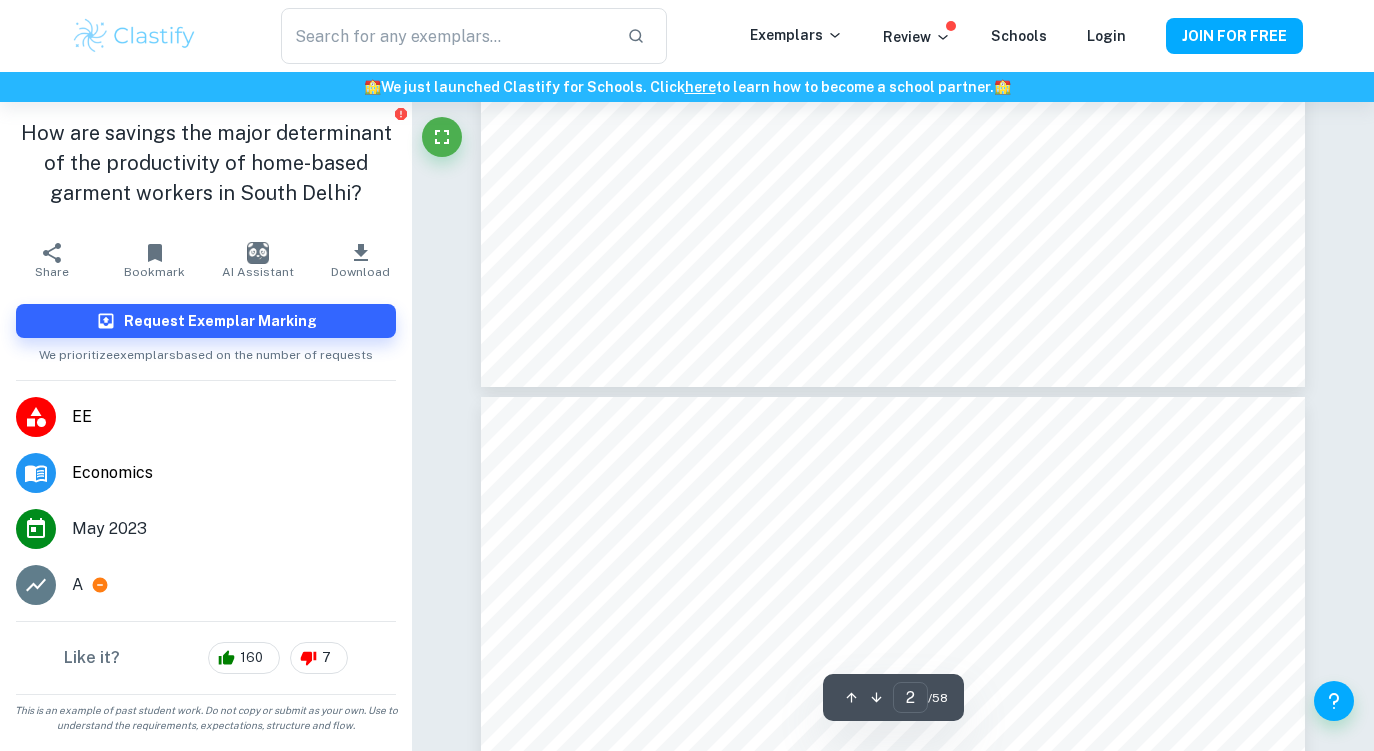 type on "1" 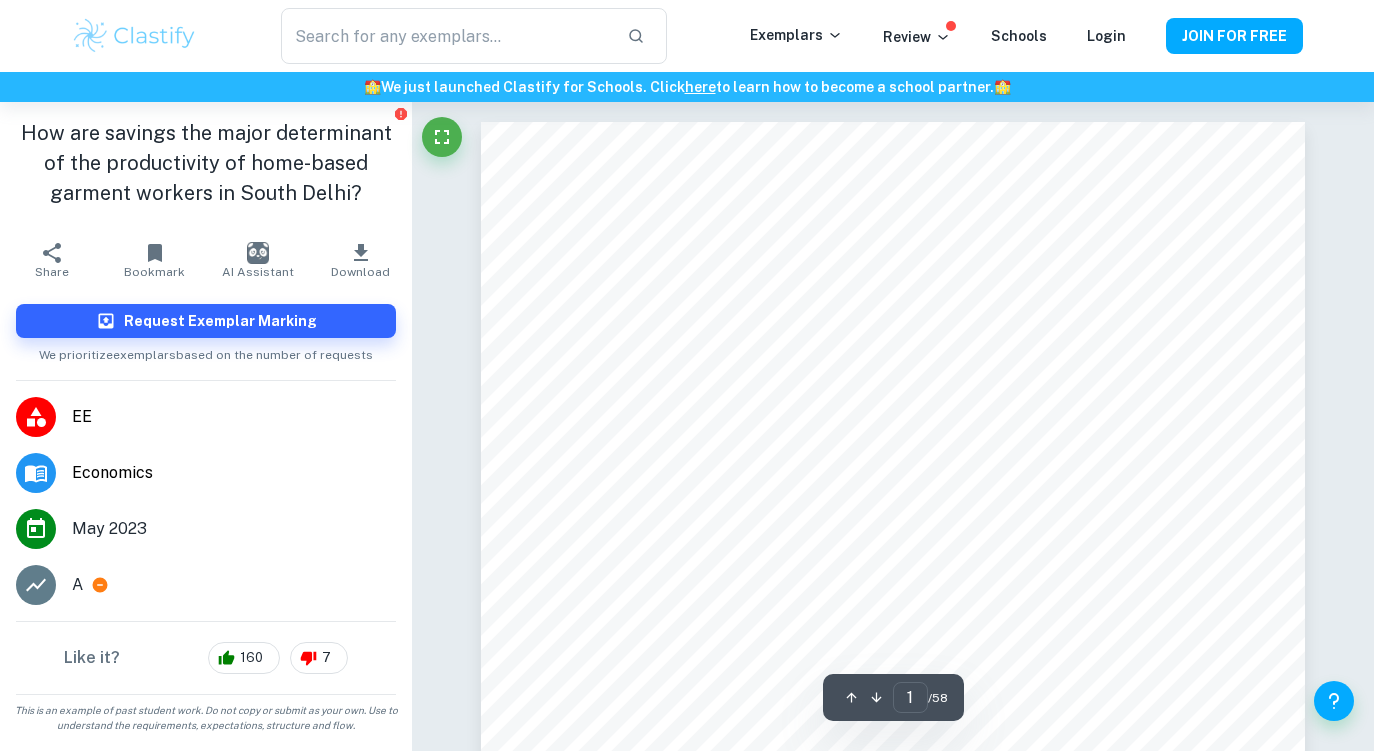 scroll, scrollTop: 0, scrollLeft: 0, axis: both 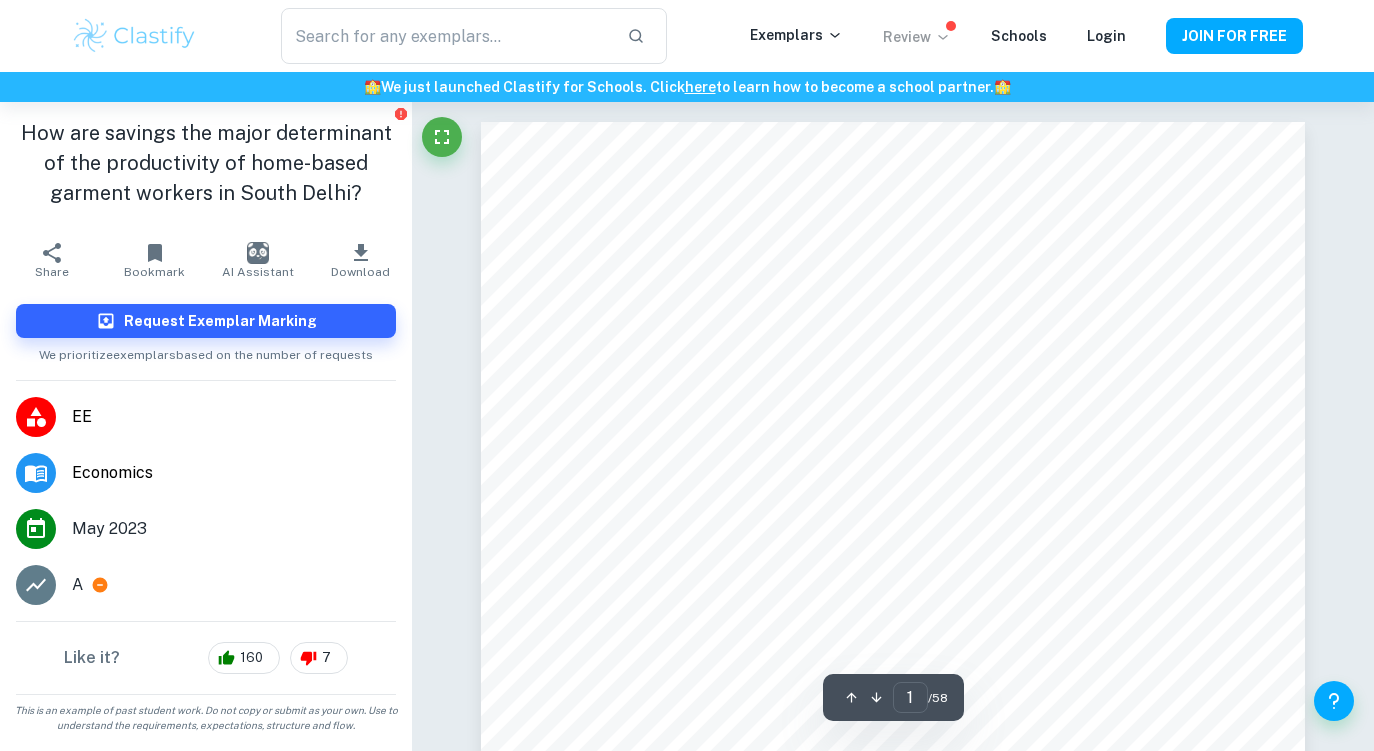 click on "Review" at bounding box center (917, 37) 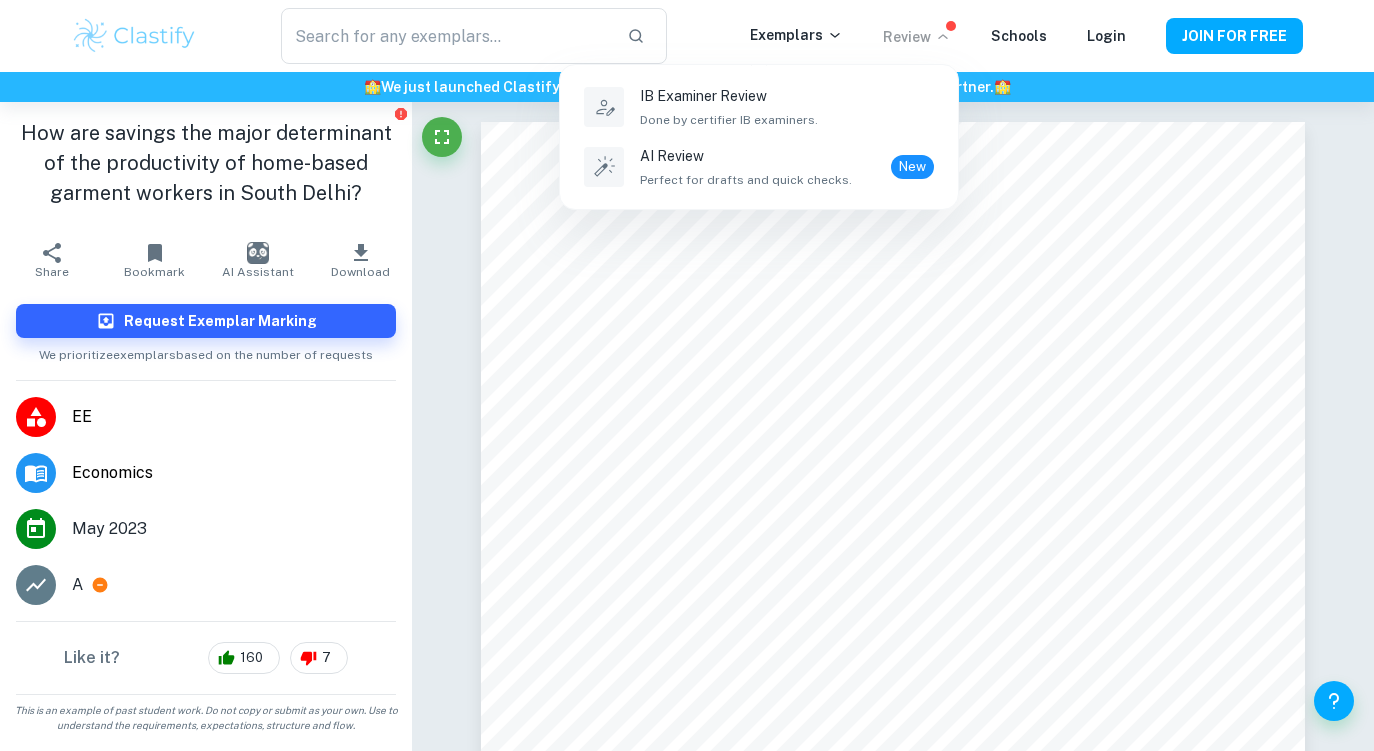 click at bounding box center (687, 375) 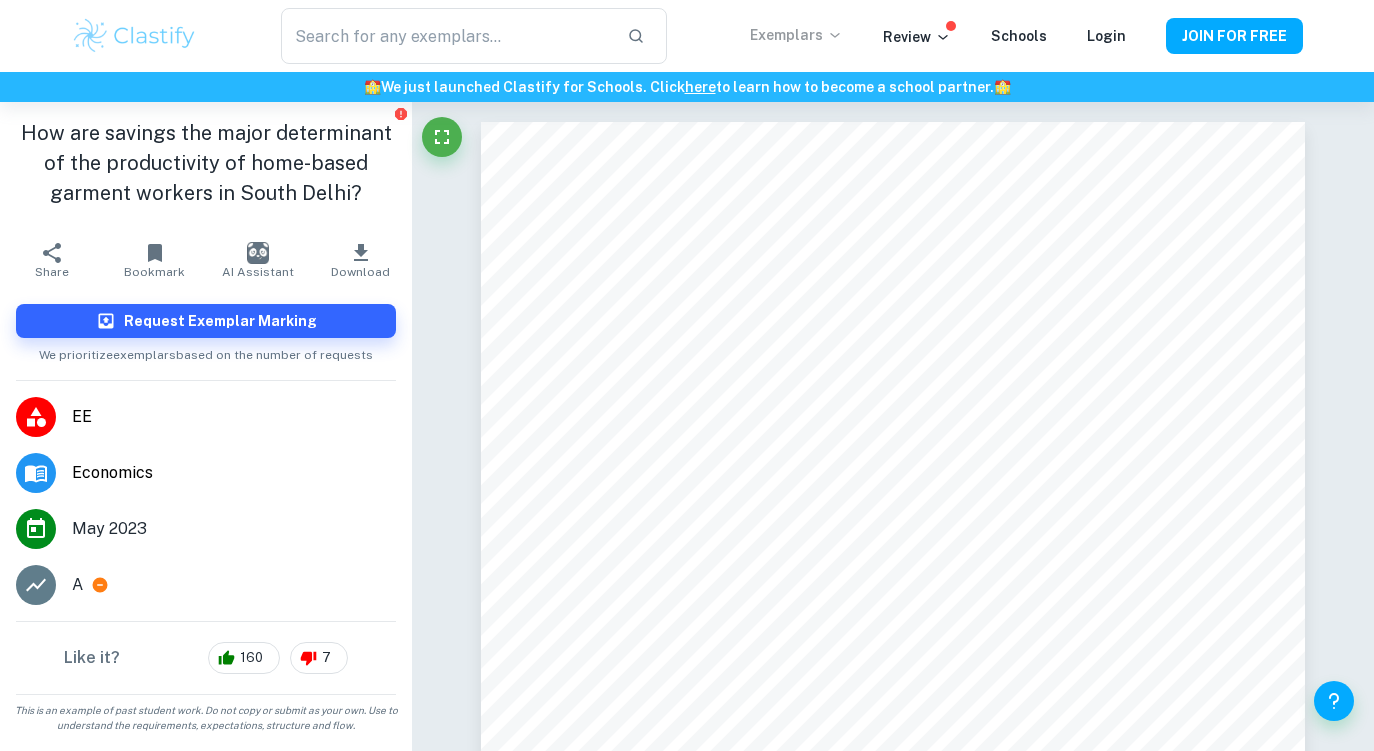 click on "Exemplars" at bounding box center (796, 35) 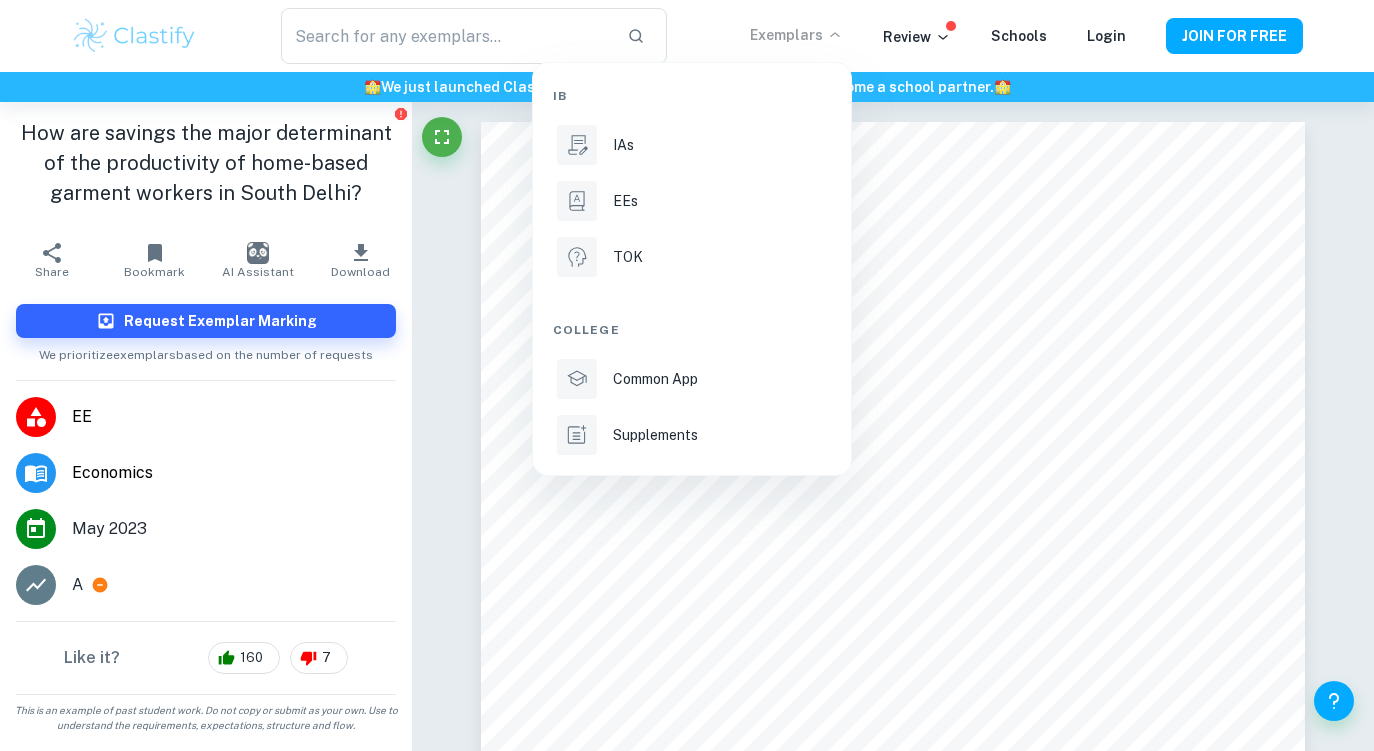 click at bounding box center [687, 375] 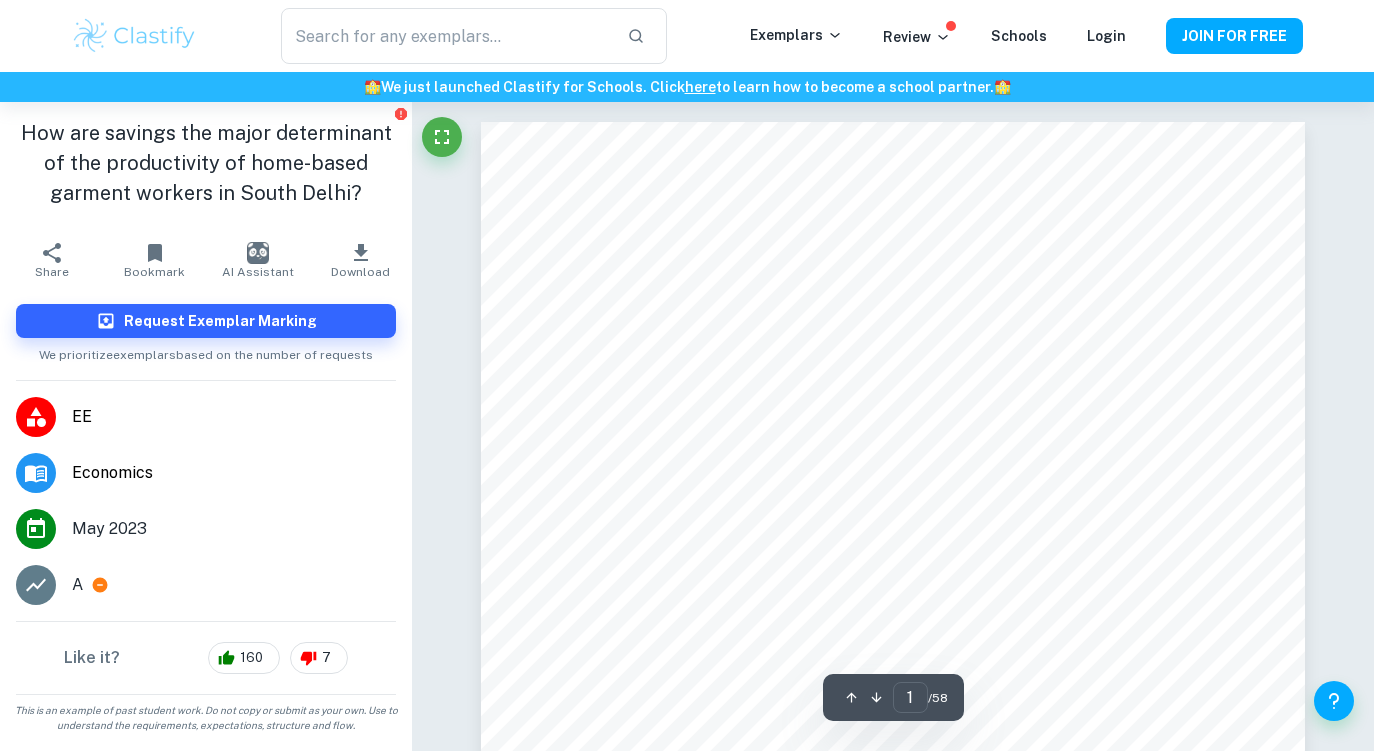 scroll, scrollTop: 0, scrollLeft: 0, axis: both 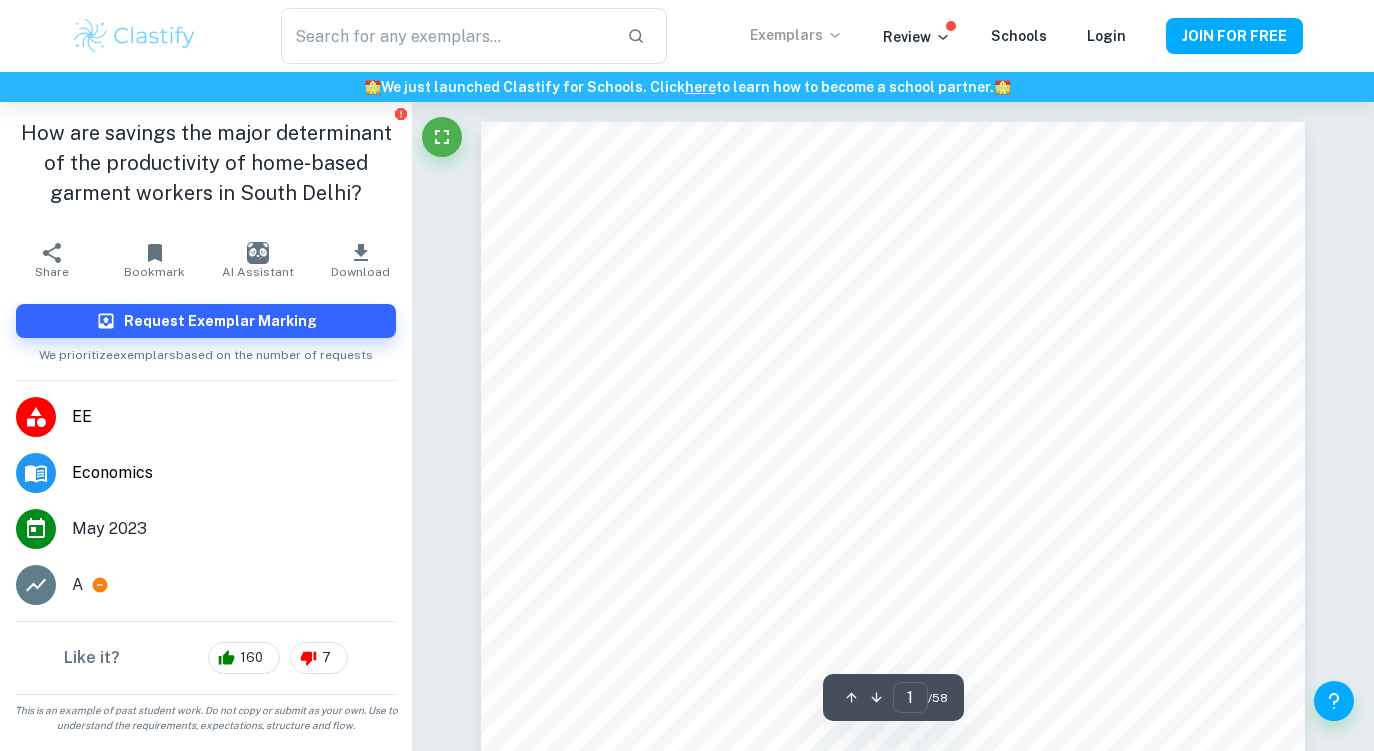 click on "Exemplars" at bounding box center [796, 35] 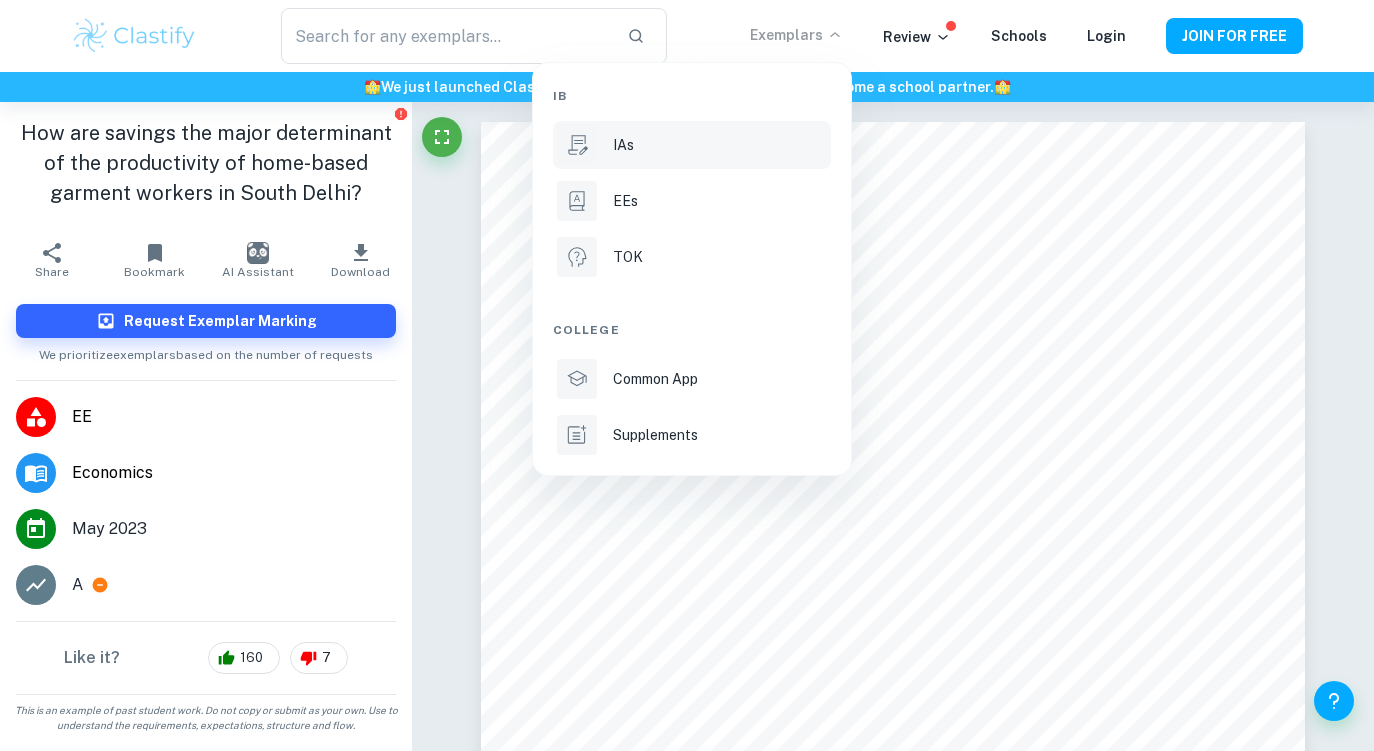 click on "IAs" at bounding box center [720, 145] 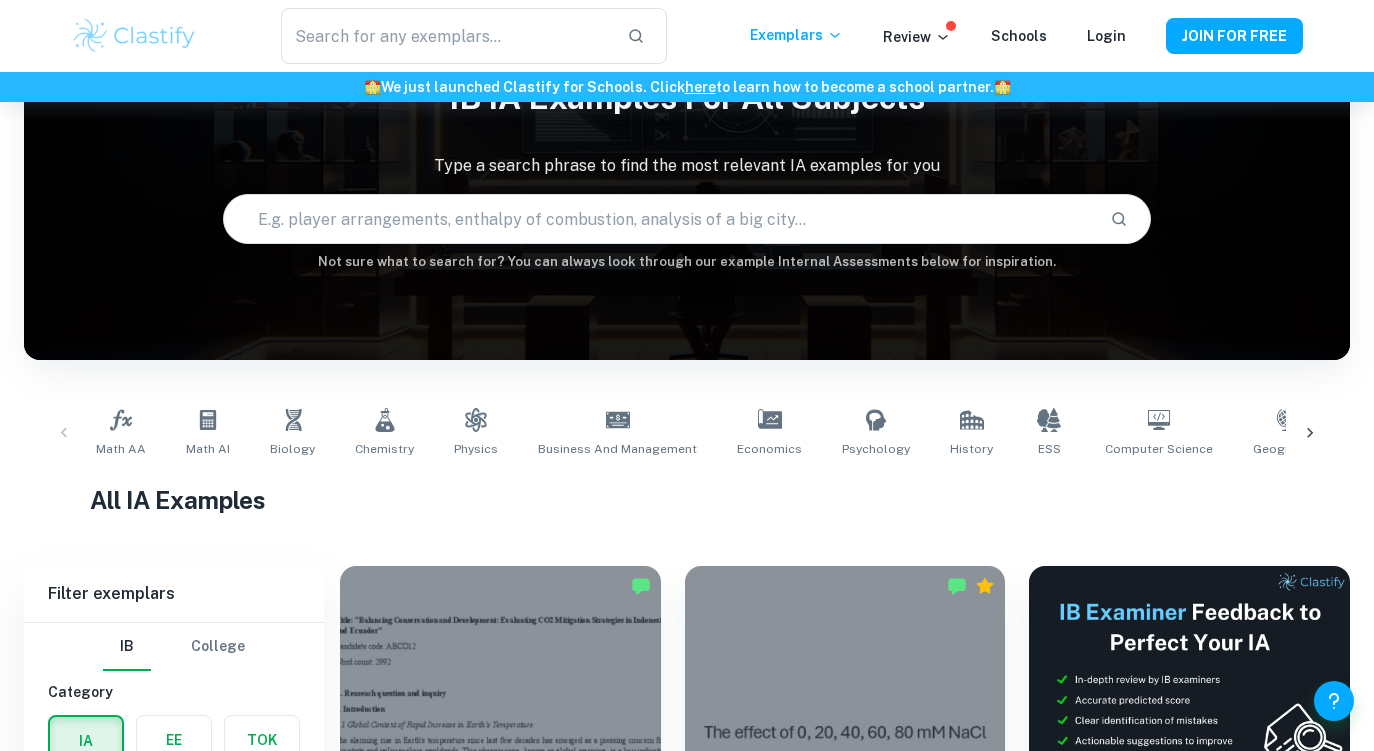 scroll, scrollTop: 127, scrollLeft: 0, axis: vertical 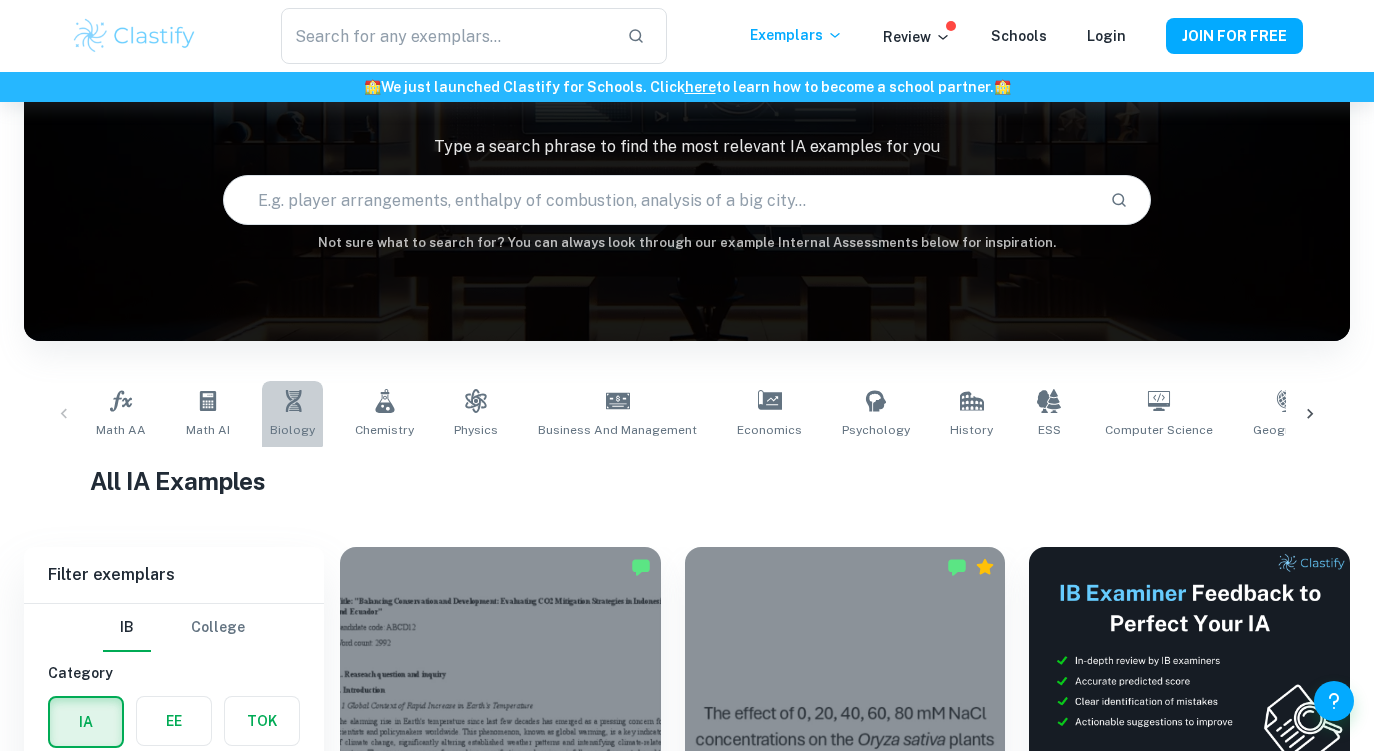click 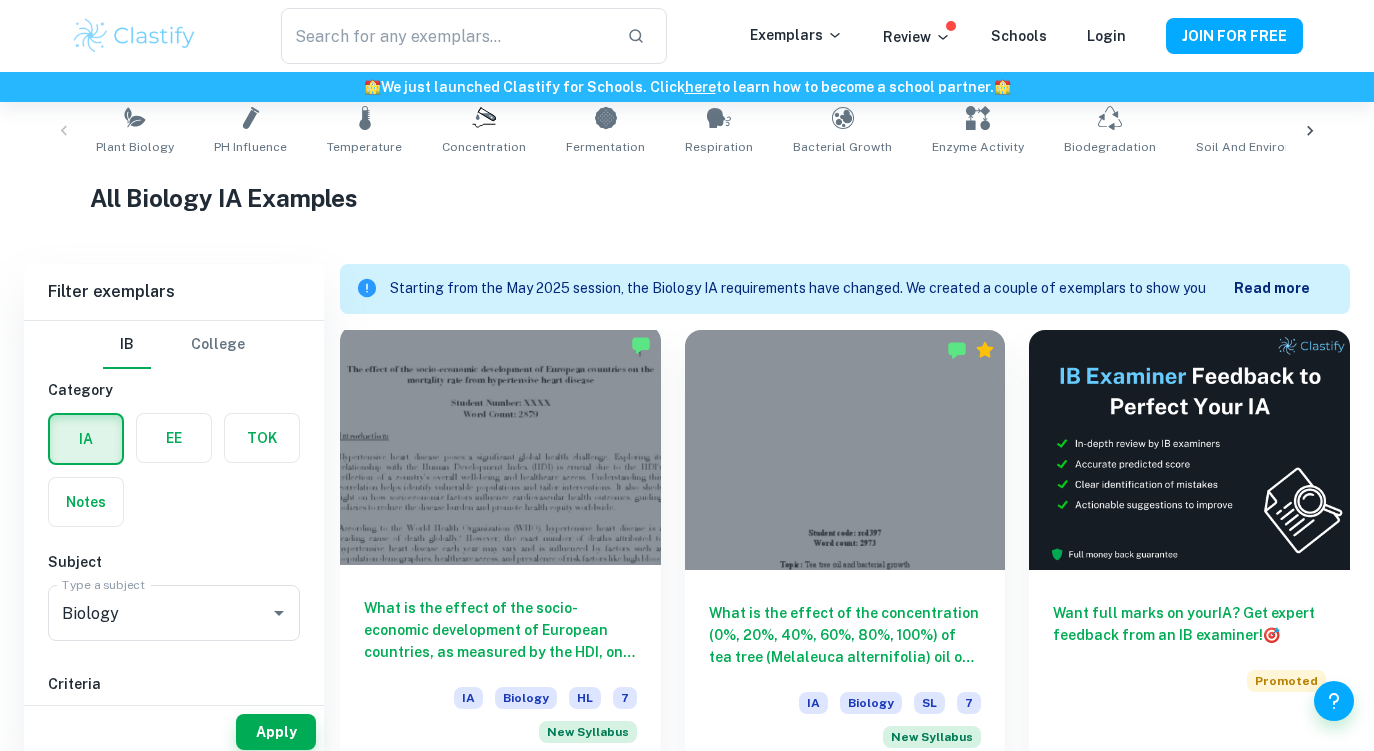 scroll, scrollTop: 492, scrollLeft: 0, axis: vertical 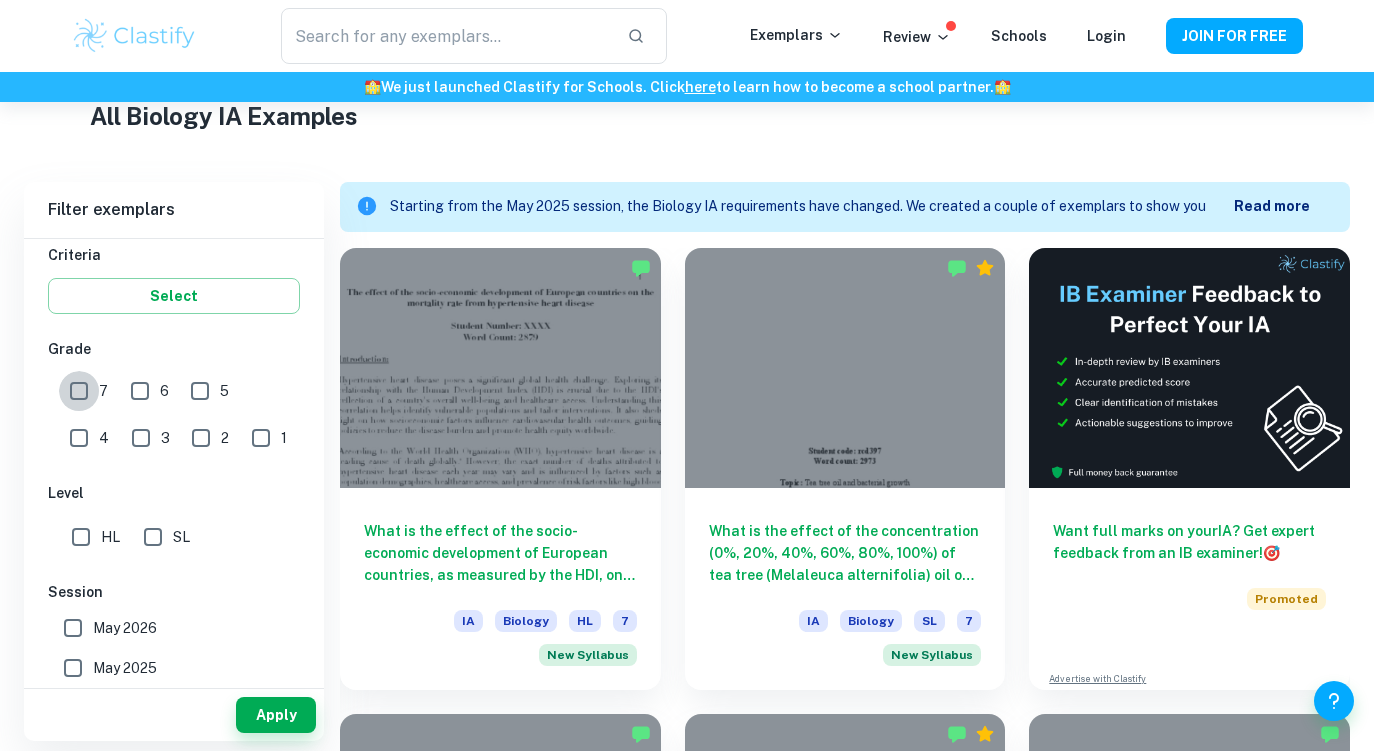 click on "7" at bounding box center (79, 391) 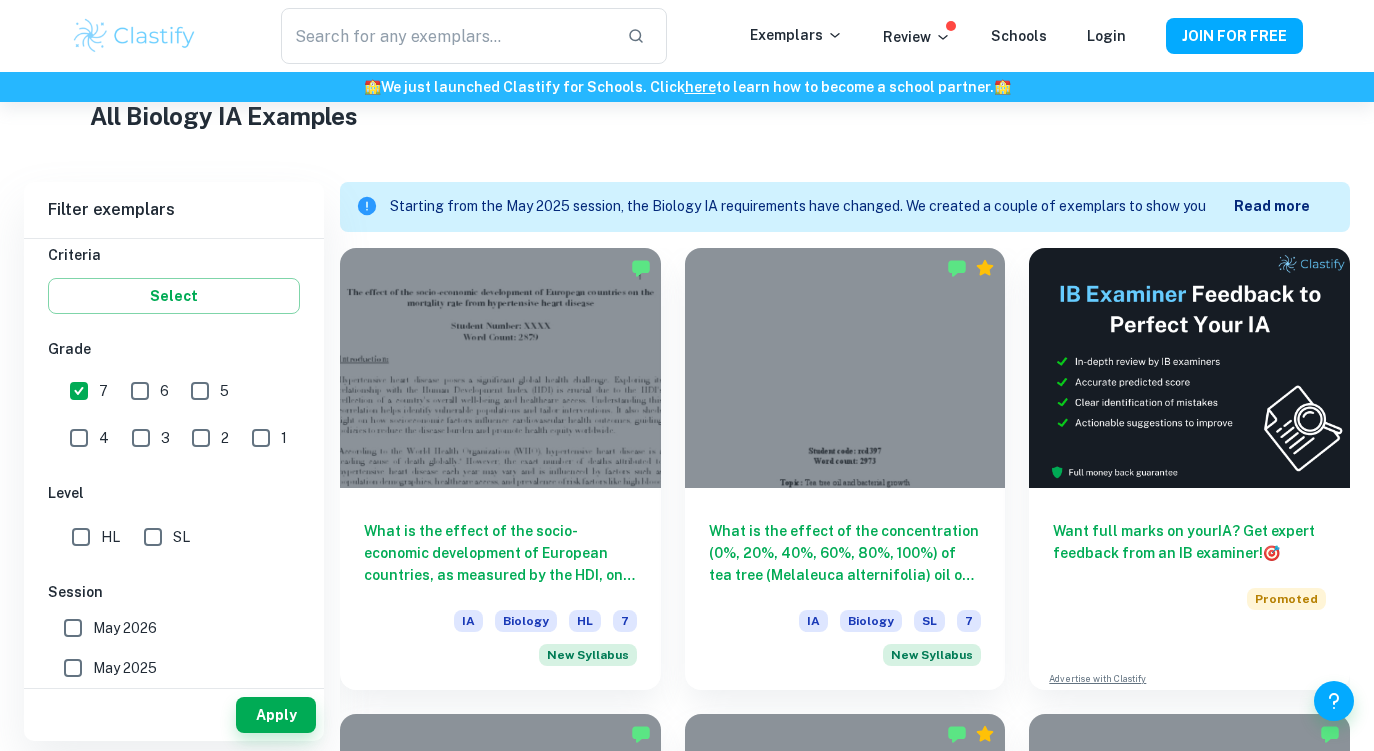 click on "6" at bounding box center (140, 391) 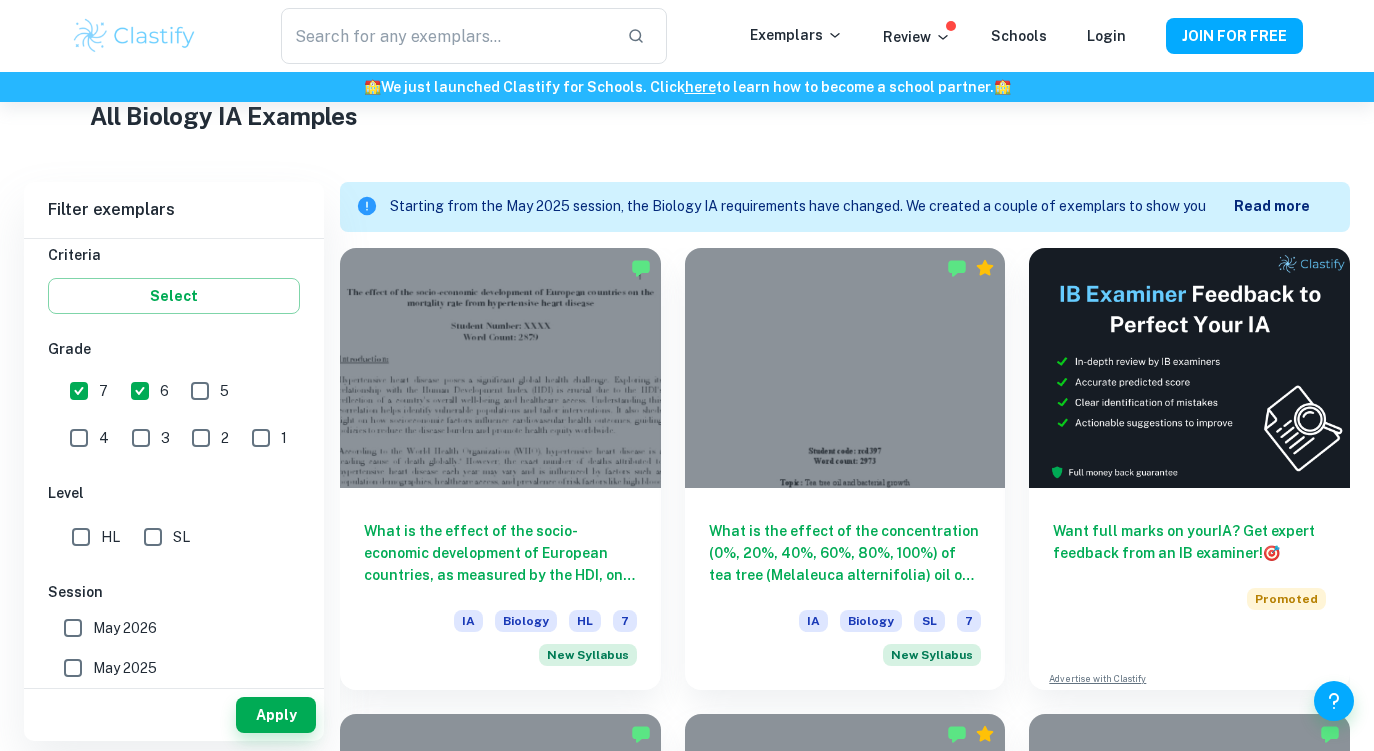 click on "7" at bounding box center (79, 391) 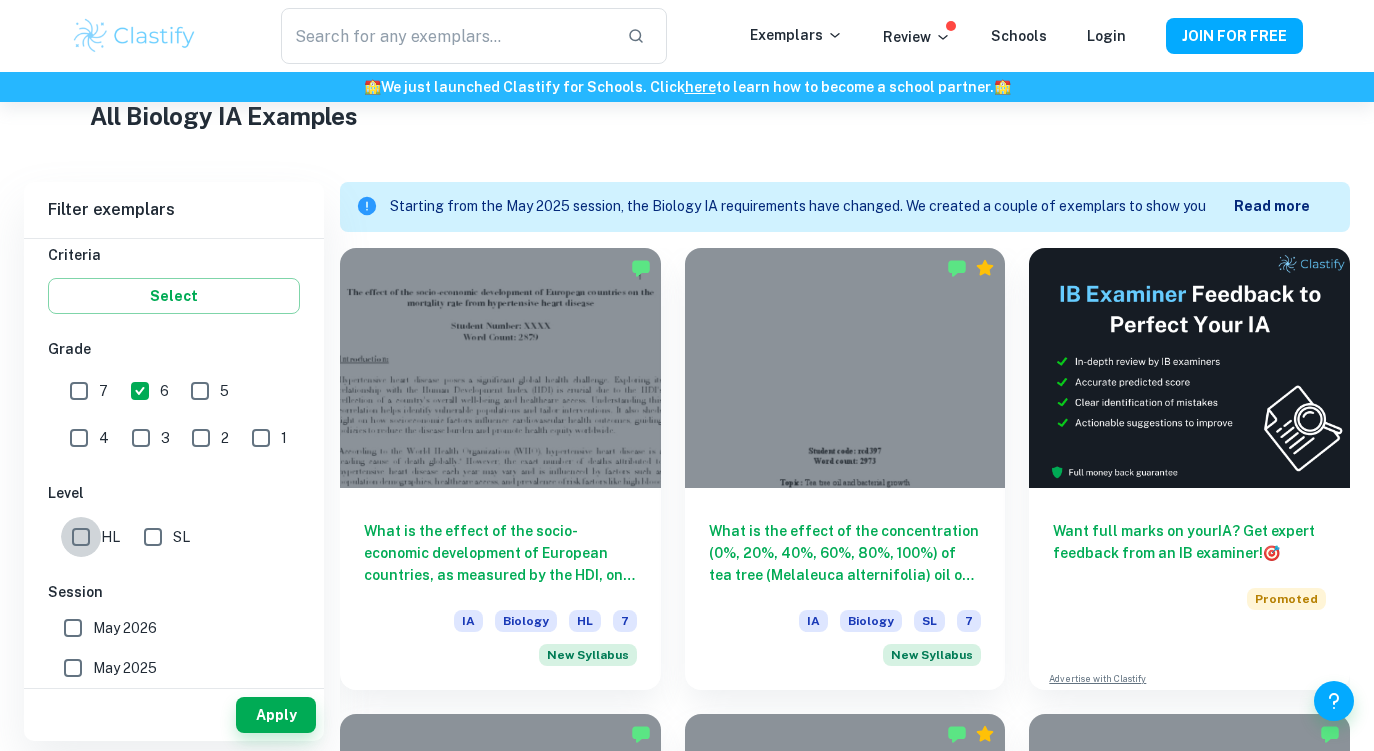 click on "HL" at bounding box center [81, 537] 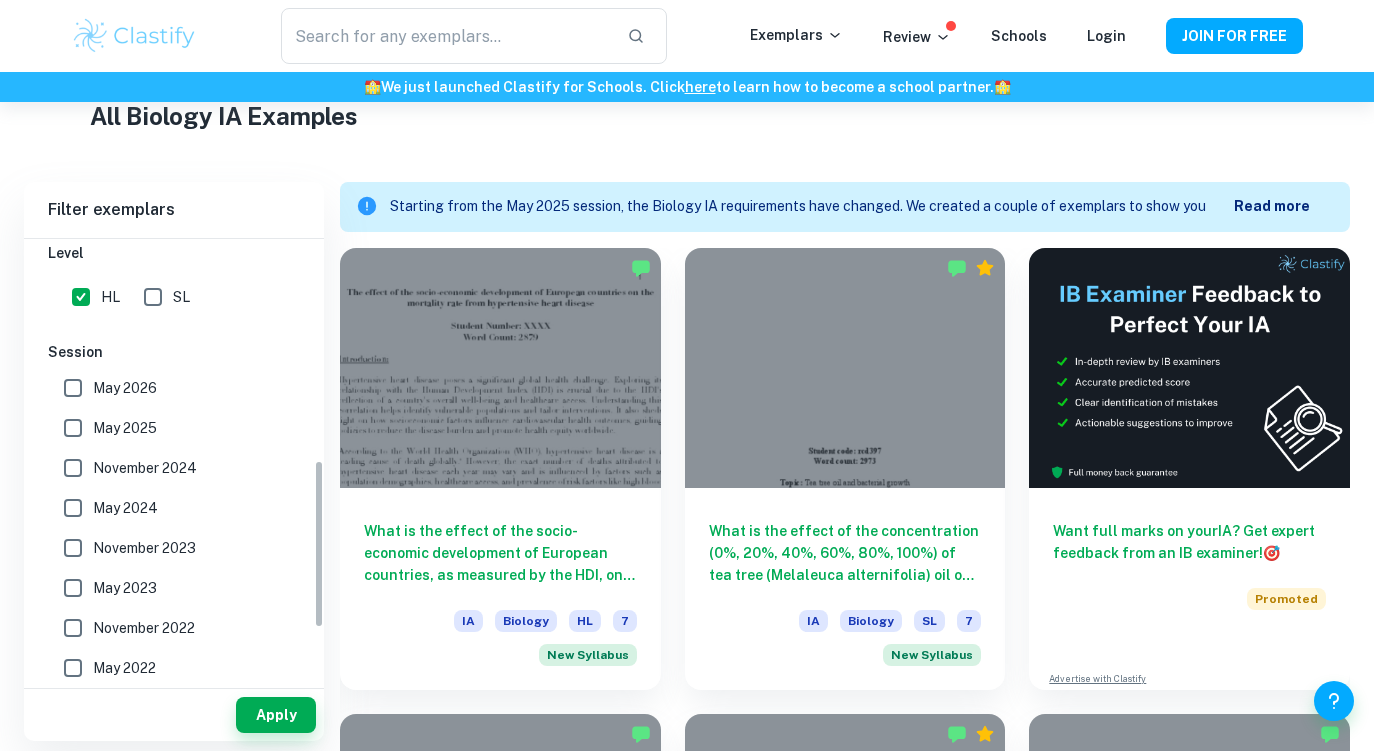 scroll, scrollTop: 594, scrollLeft: 0, axis: vertical 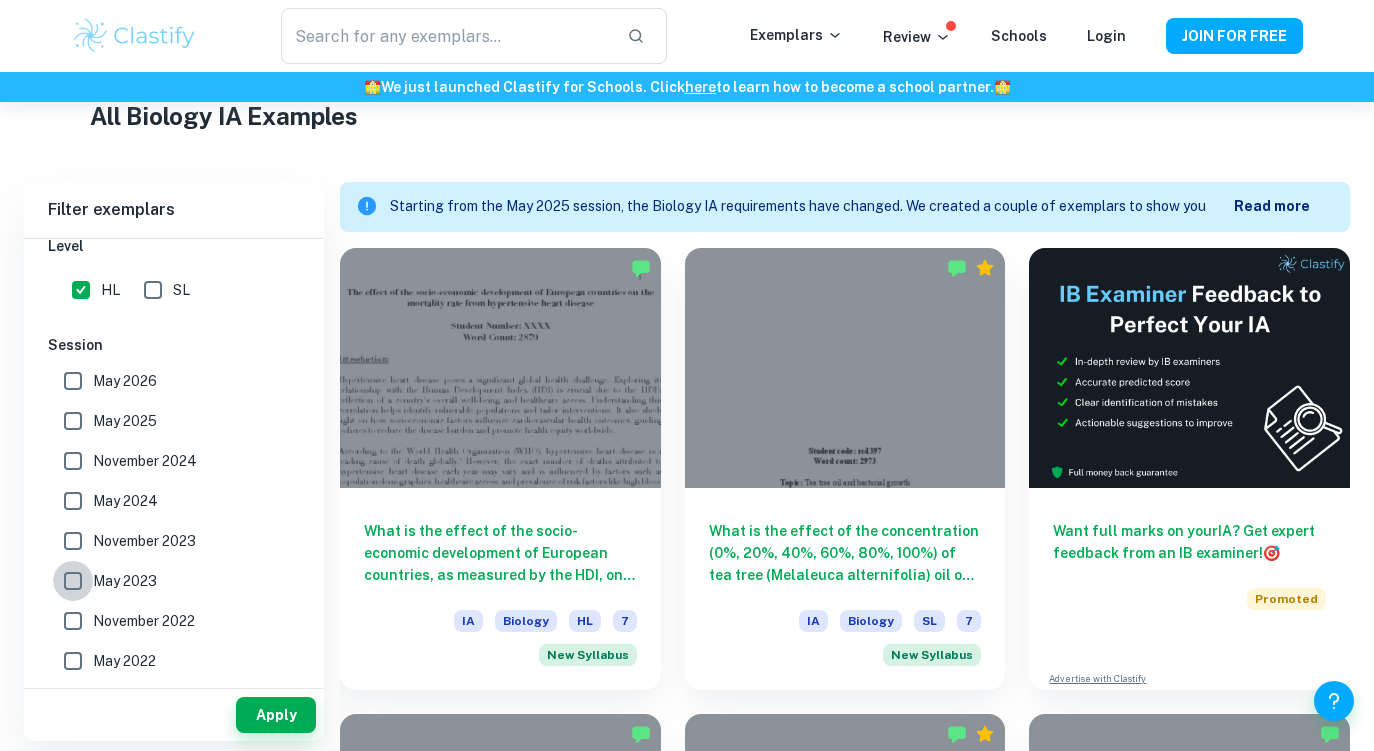 click on "May 2023" at bounding box center (73, 581) 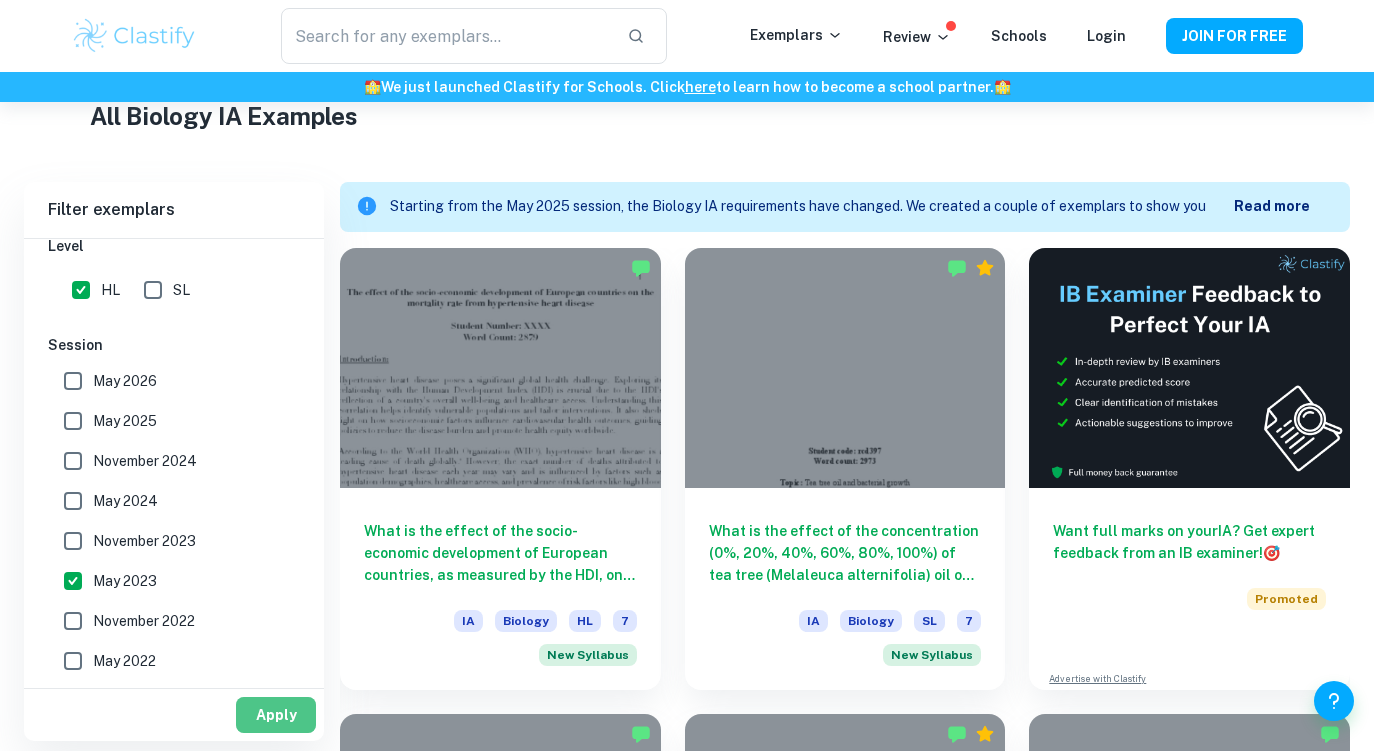 click on "Apply" at bounding box center (276, 715) 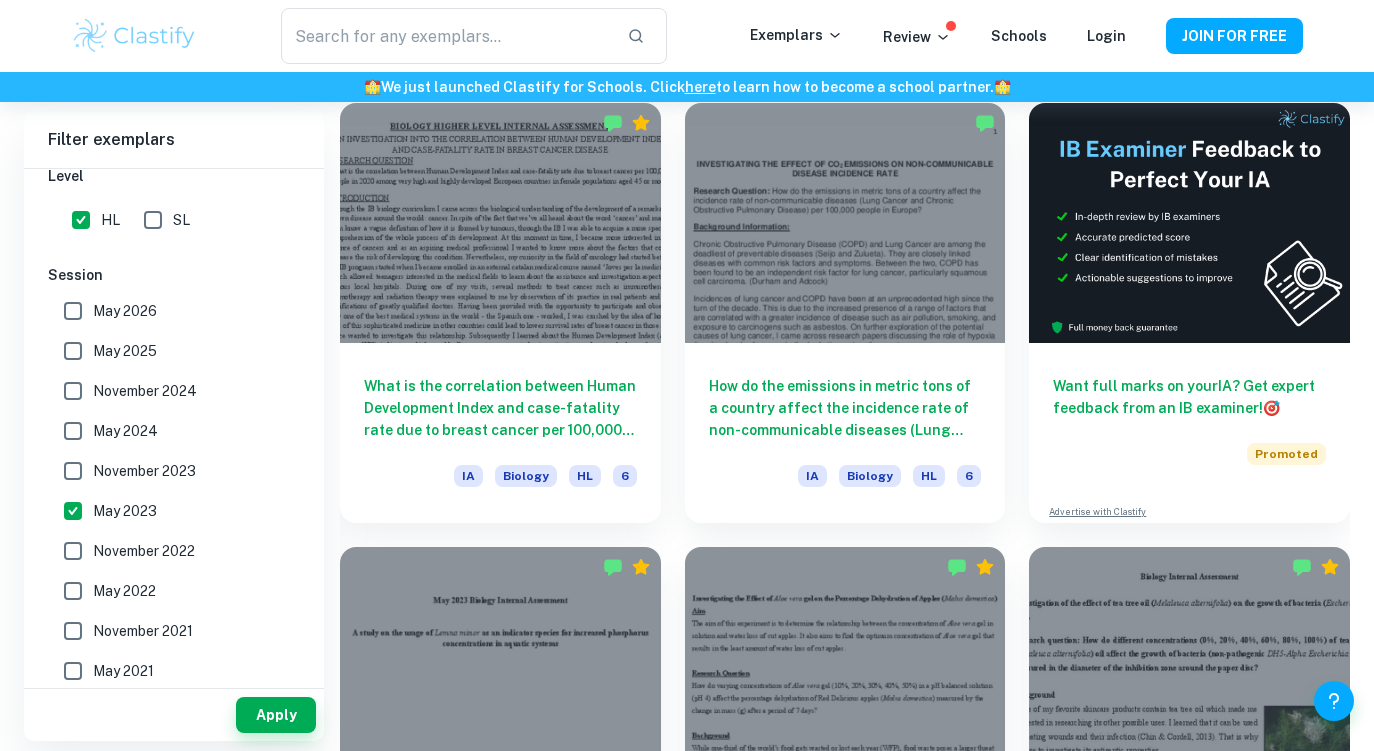 scroll, scrollTop: 1088, scrollLeft: 0, axis: vertical 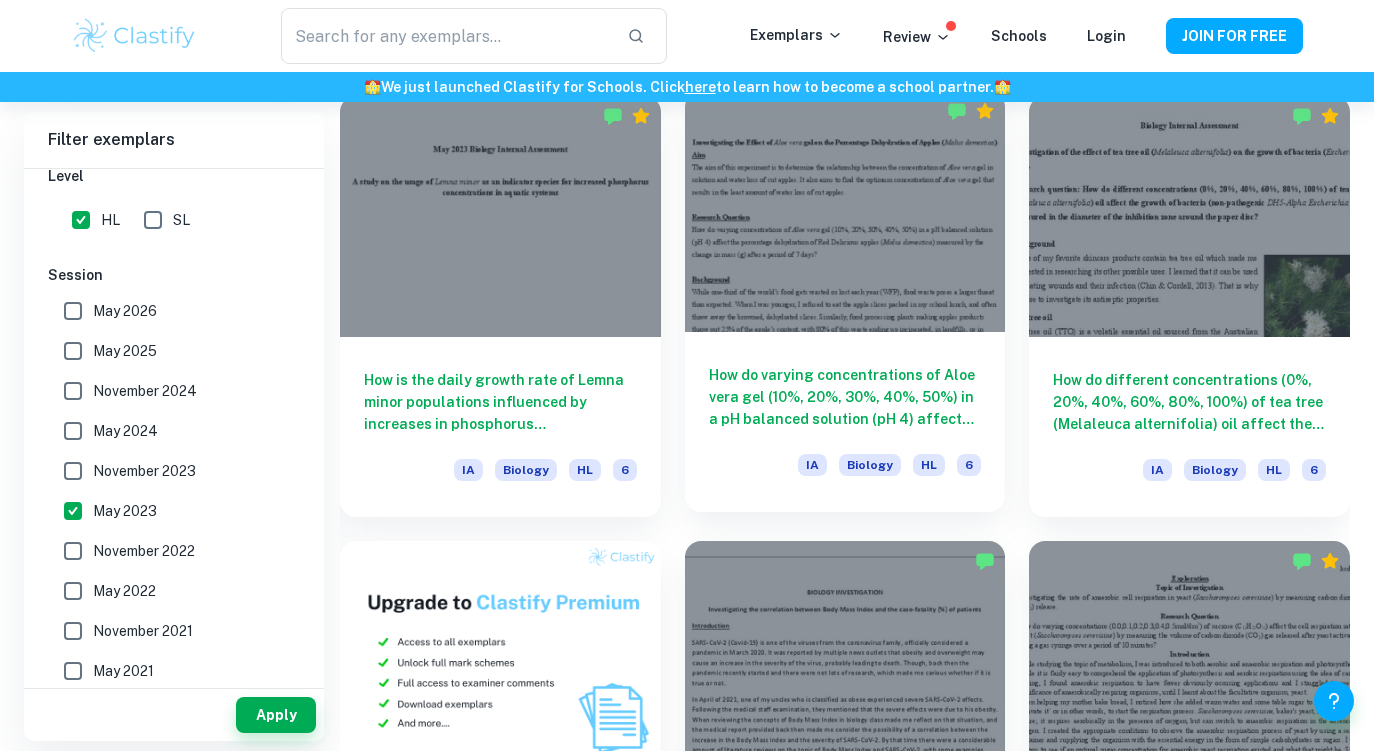 click on "How do varying concentrations of Aloe vera gel (10%, 20%, 30%, 40%, 50%) in a pH balanced solution (pH 4) affect the percentage dehydration of Red Delicious apples (Malus domestica) measured by the change in mass (g) after a period of 7 days?" at bounding box center [845, 397] 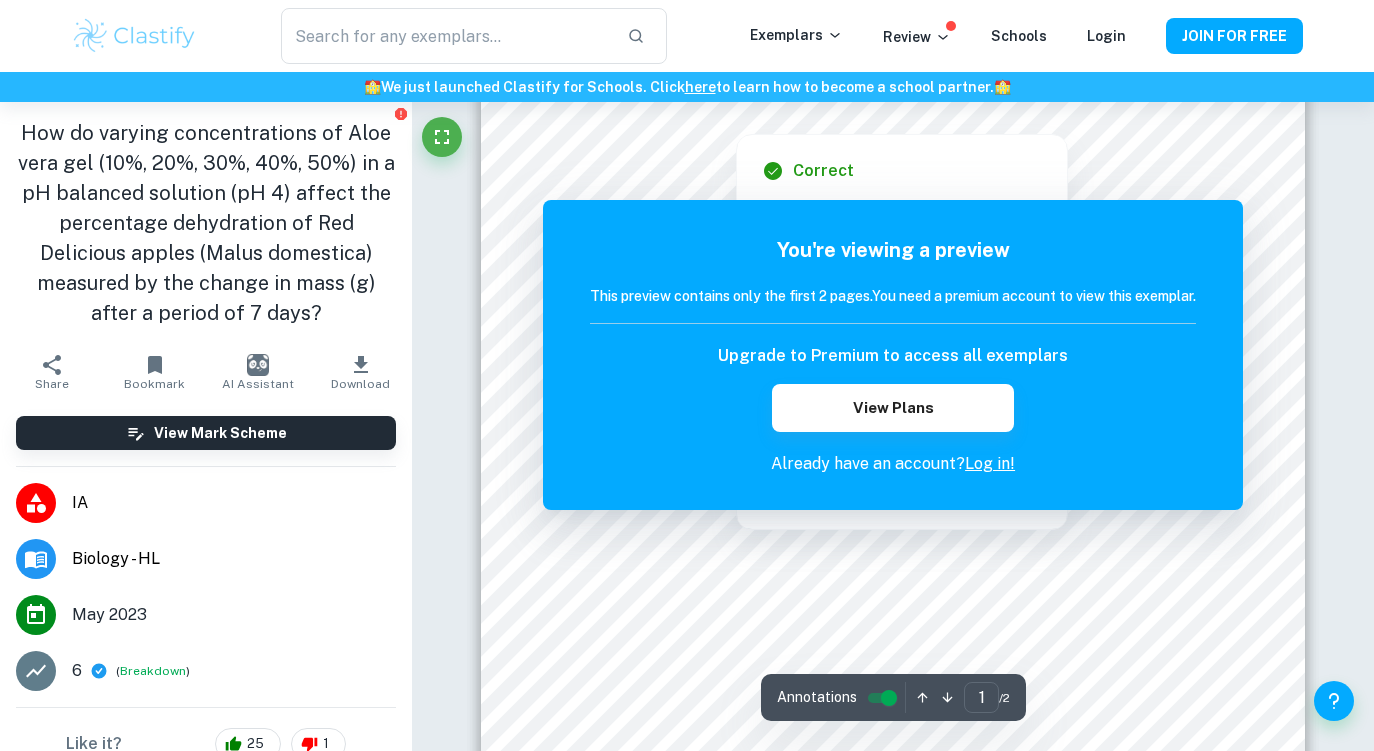 scroll, scrollTop: 224, scrollLeft: 0, axis: vertical 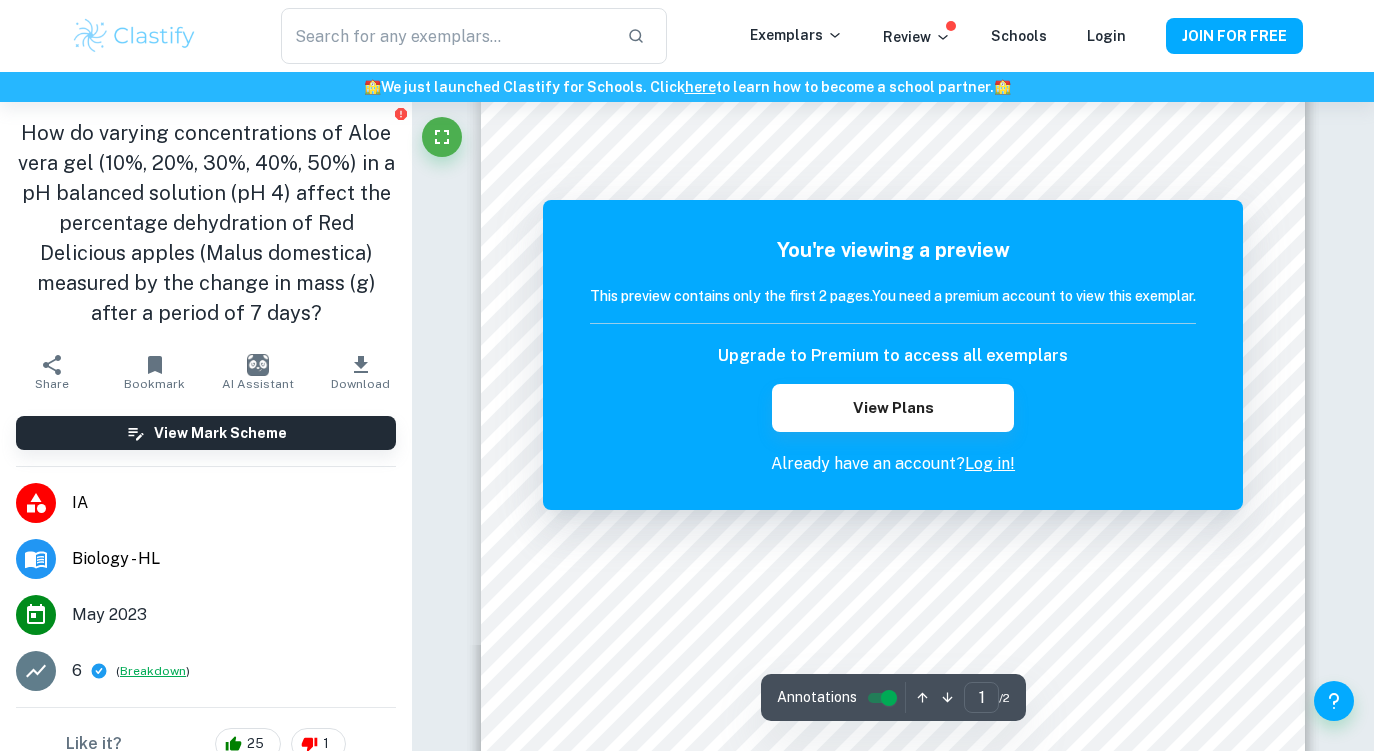 click on "Breakdown" at bounding box center [153, 671] 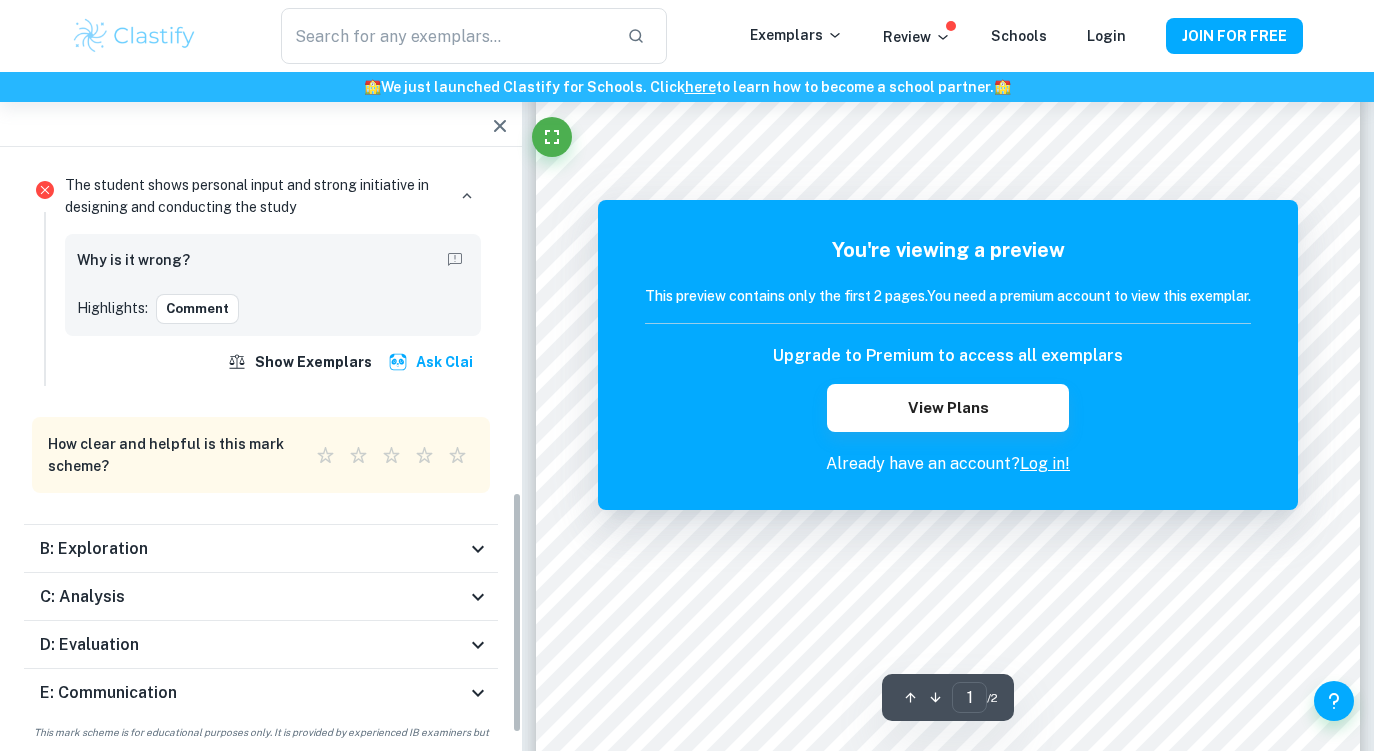 scroll, scrollTop: 788, scrollLeft: 0, axis: vertical 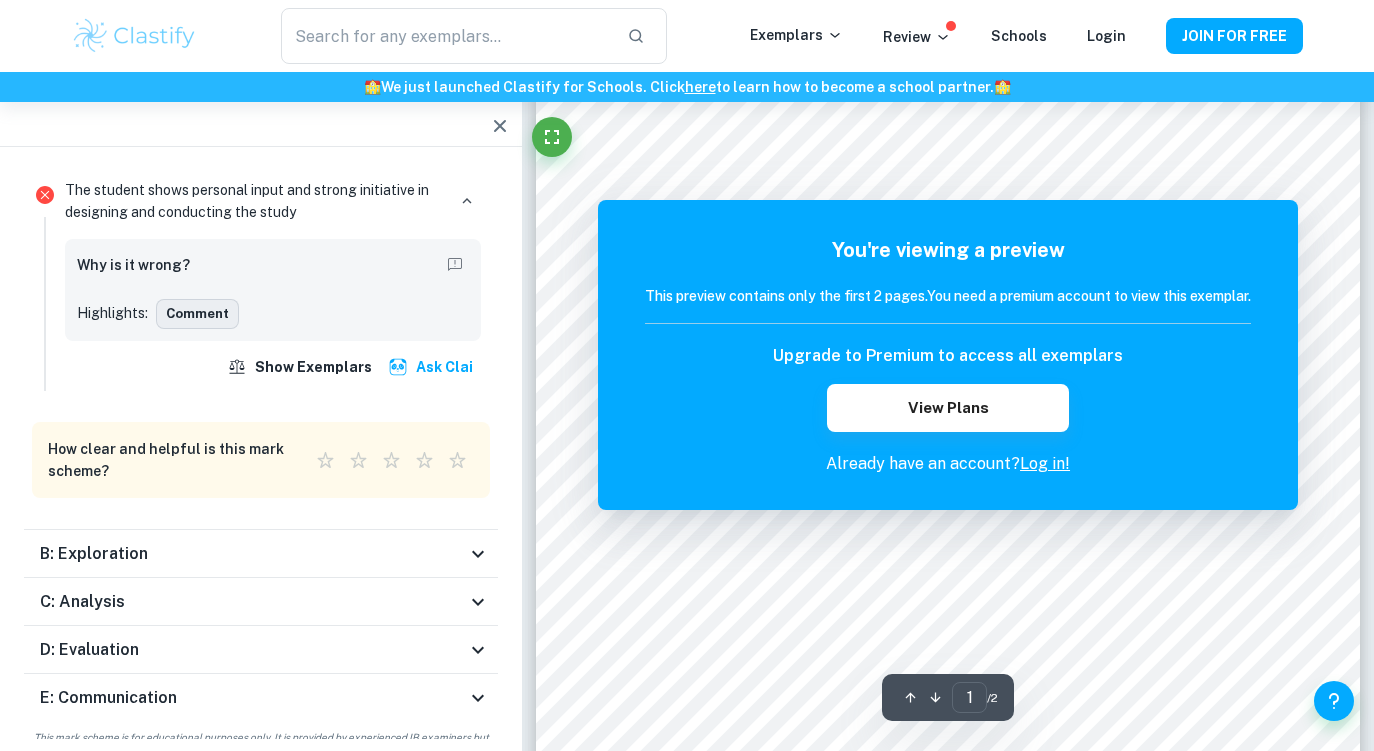 click on "Comment" at bounding box center [197, 314] 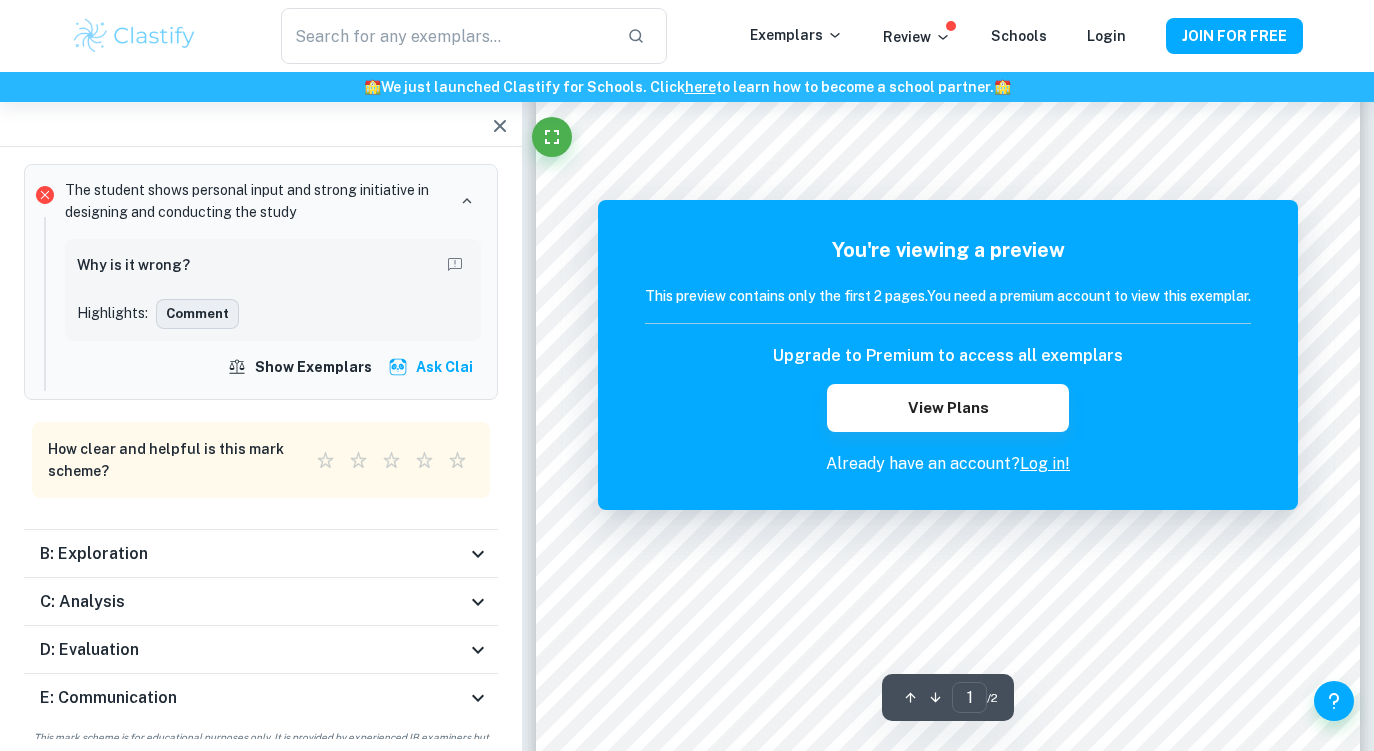 scroll, scrollTop: 1309, scrollLeft: 0, axis: vertical 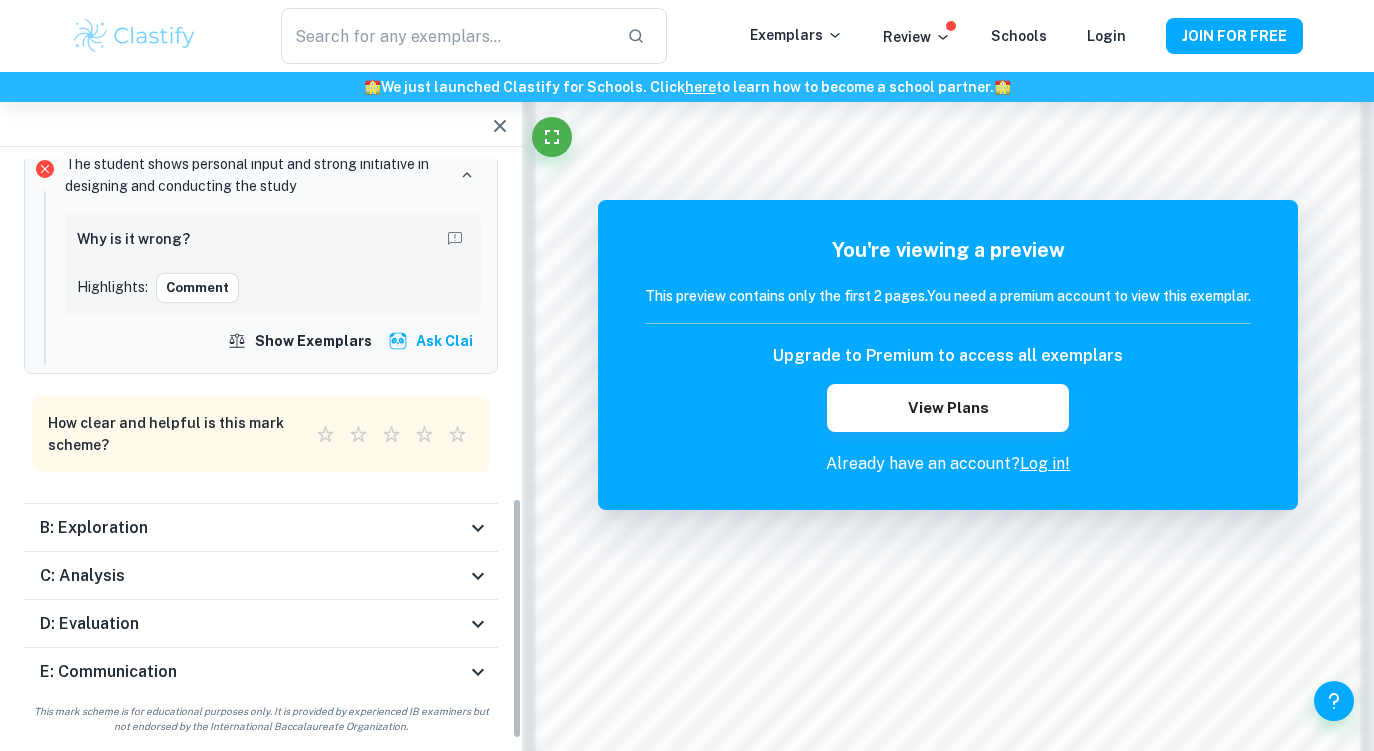 click on "B: Exploration" at bounding box center [253, 528] 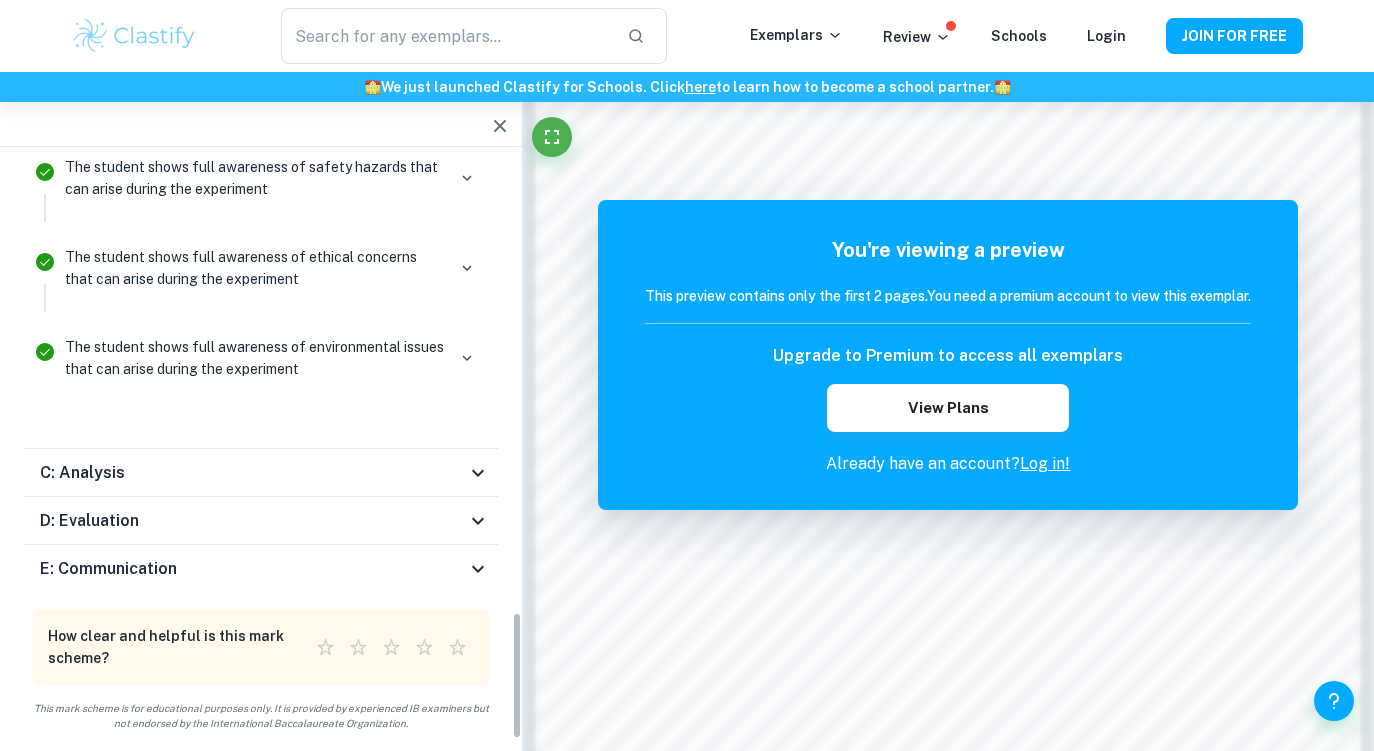 scroll, scrollTop: 2066, scrollLeft: 0, axis: vertical 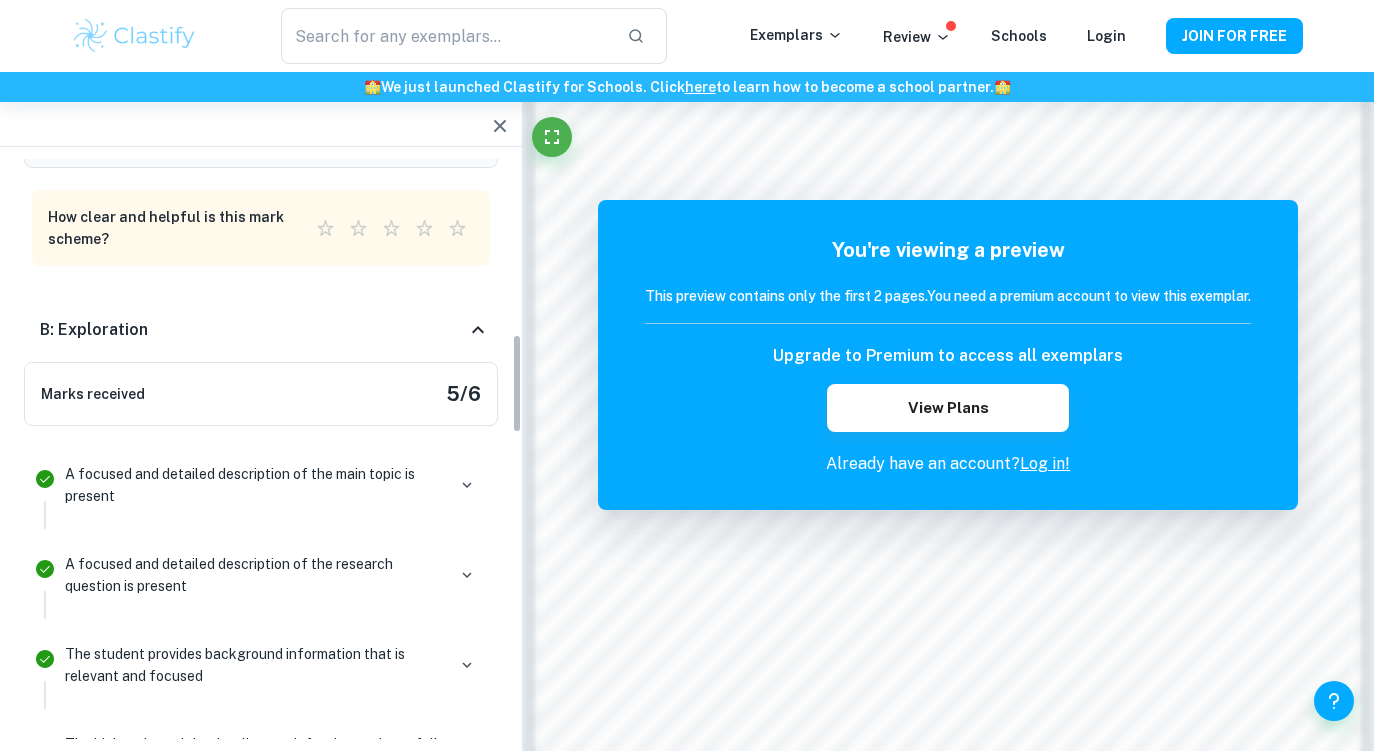 click on "B: Exploration" at bounding box center [253, 330] 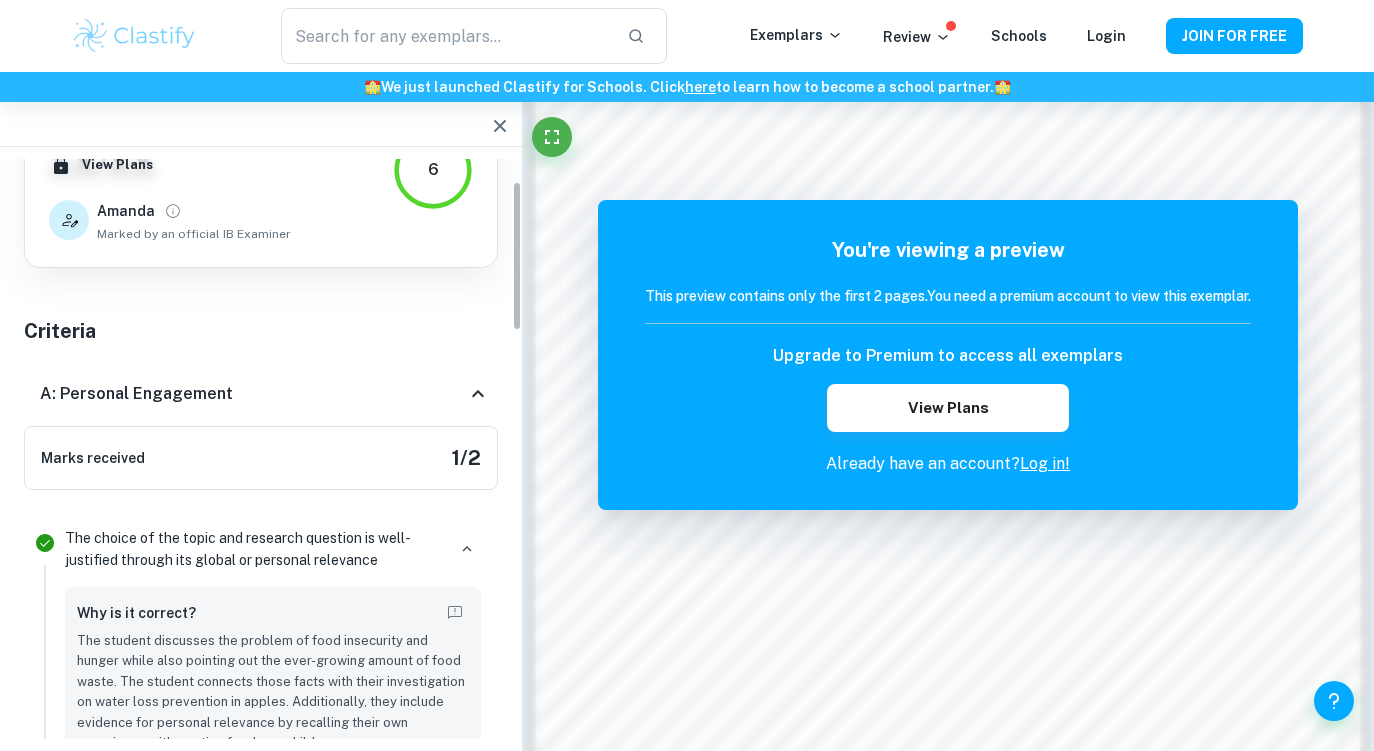 scroll, scrollTop: 86, scrollLeft: 0, axis: vertical 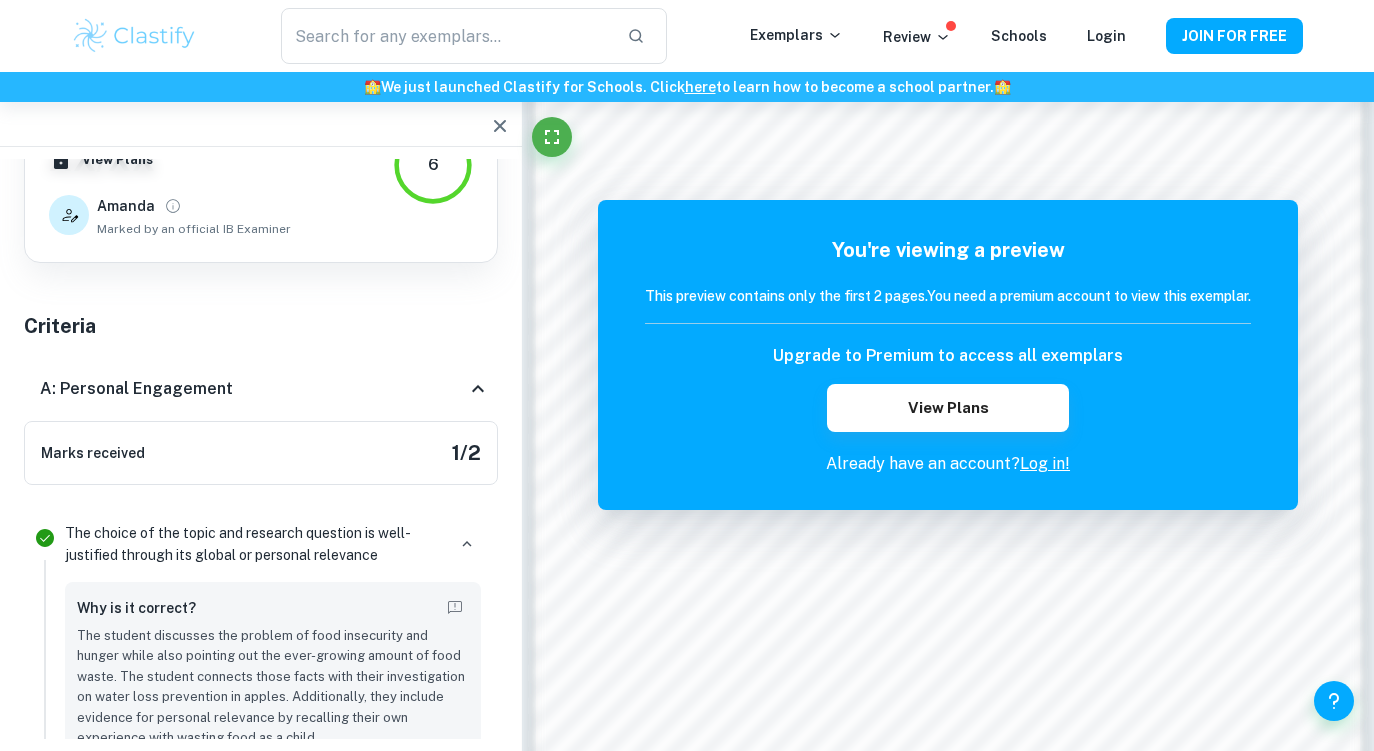 click on "A: Personal Engagement" at bounding box center (136, 389) 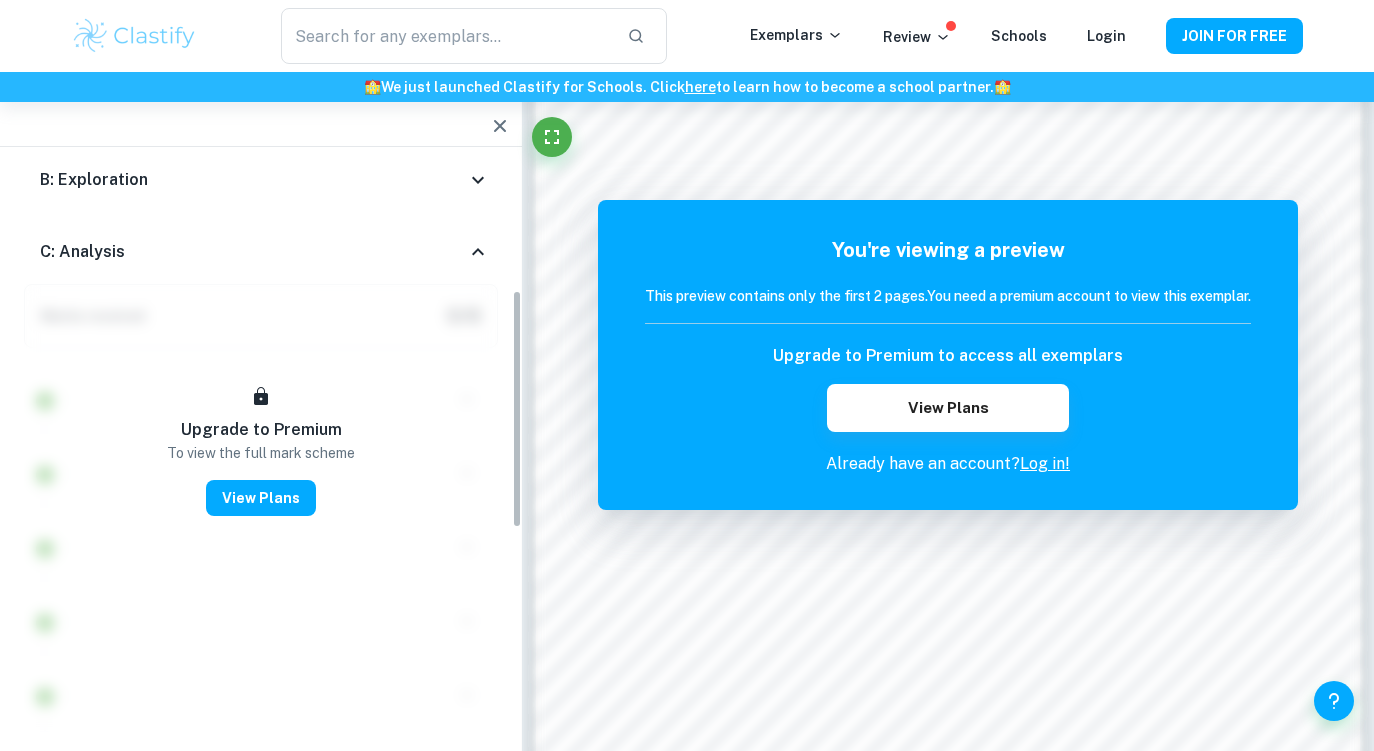 scroll, scrollTop: 320, scrollLeft: 0, axis: vertical 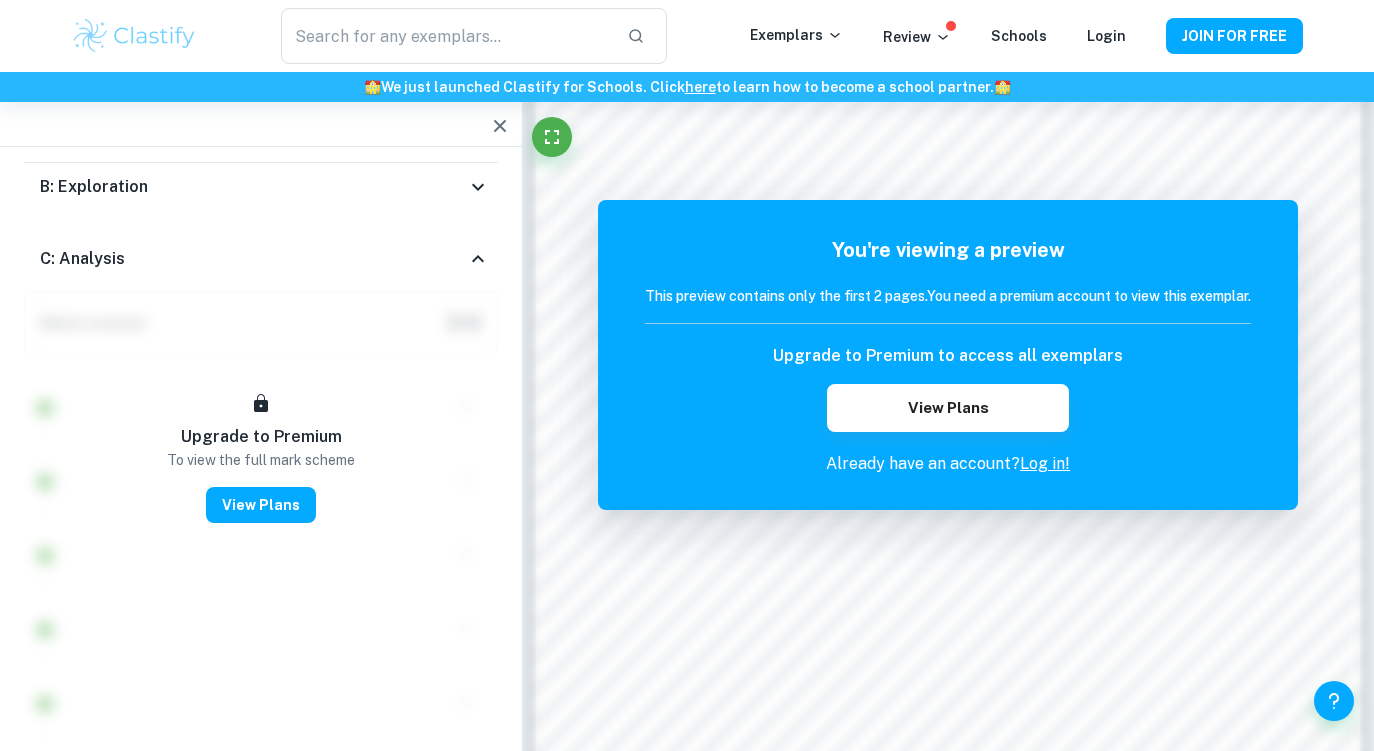 click on "C: Analysis" at bounding box center [253, 259] 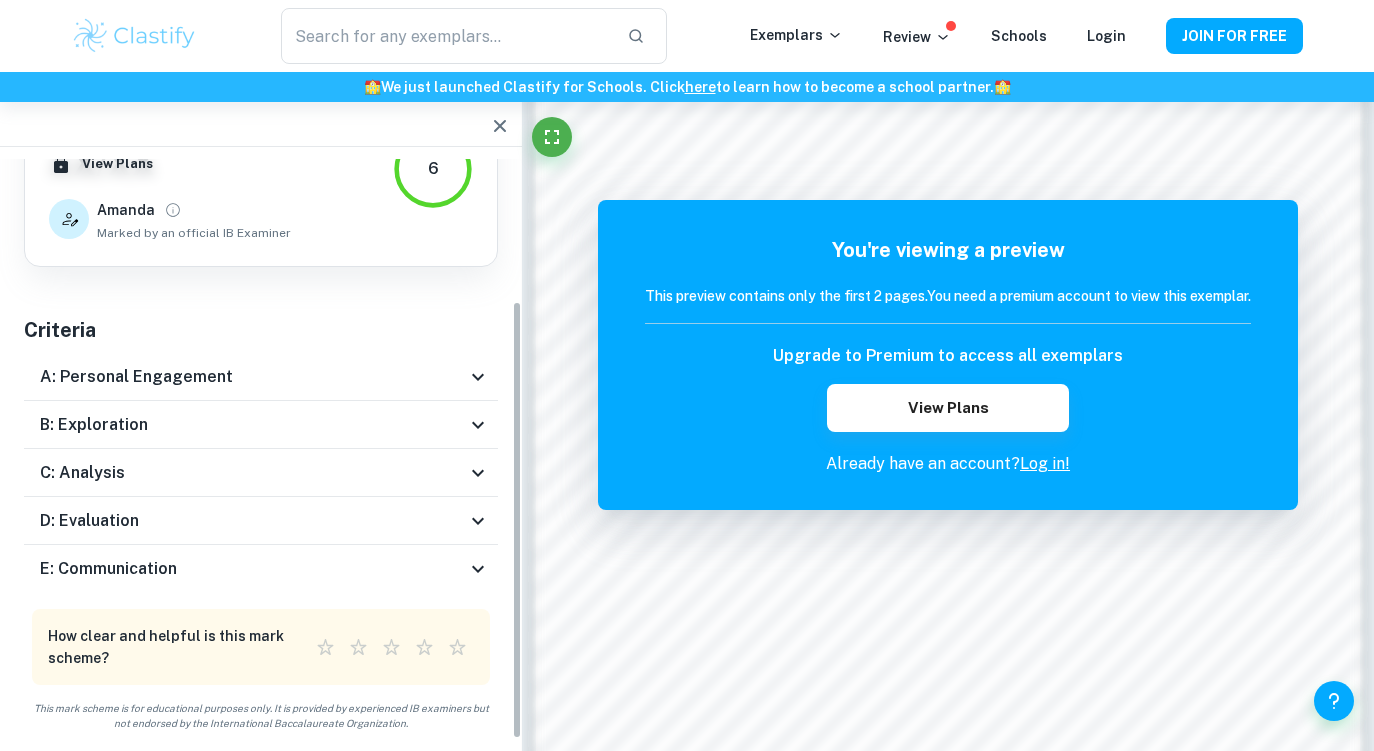 scroll, scrollTop: 82, scrollLeft: 0, axis: vertical 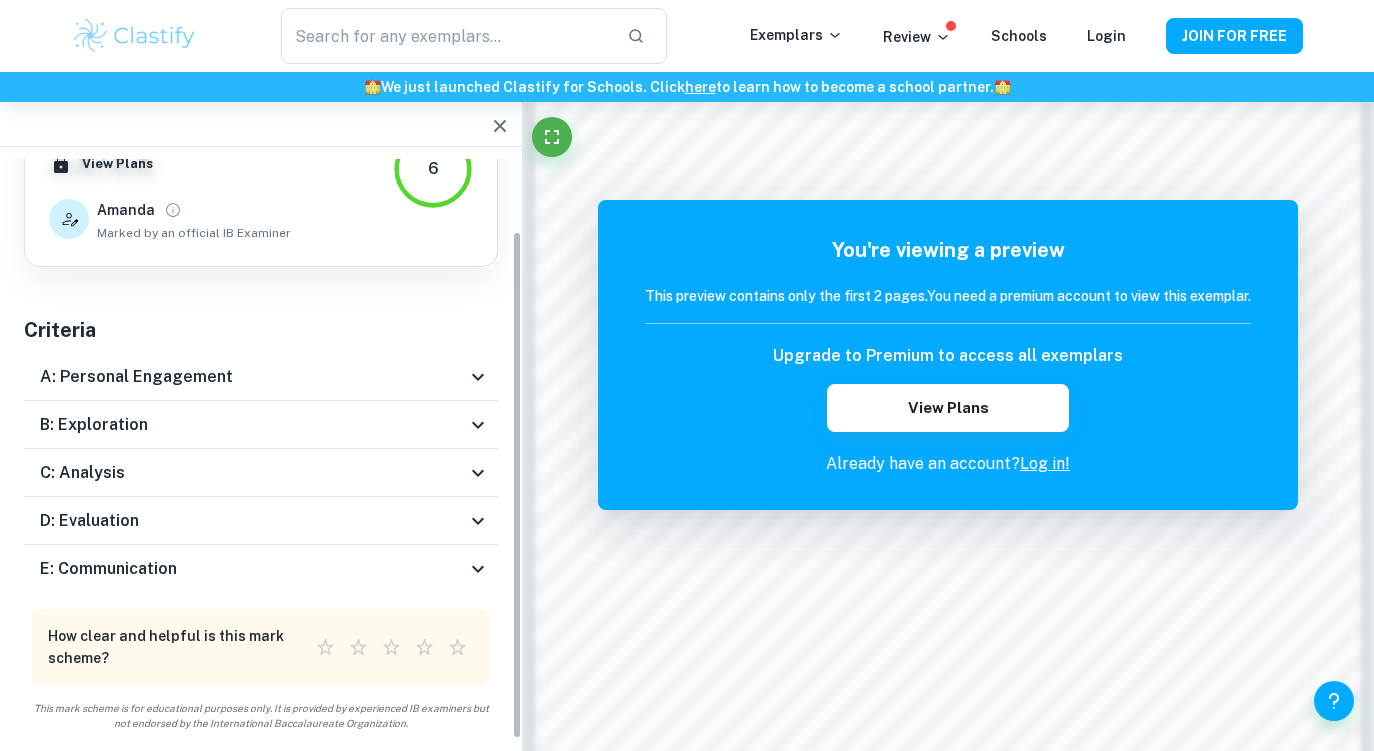 click on "Total Marks Received XX / XX View Plans Amanda Marked by an official IB Examiner 6" at bounding box center (261, 172) 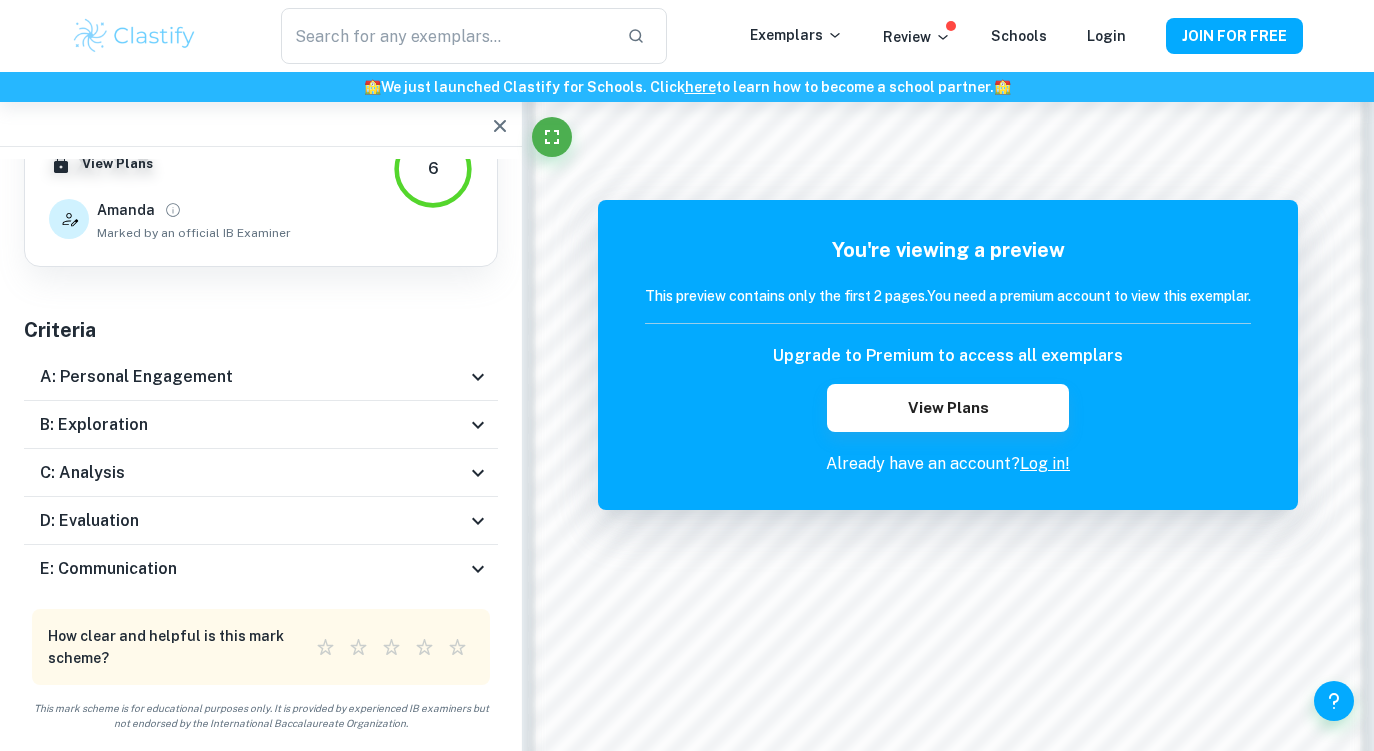 click on "D: Evaluation" at bounding box center [253, 521] 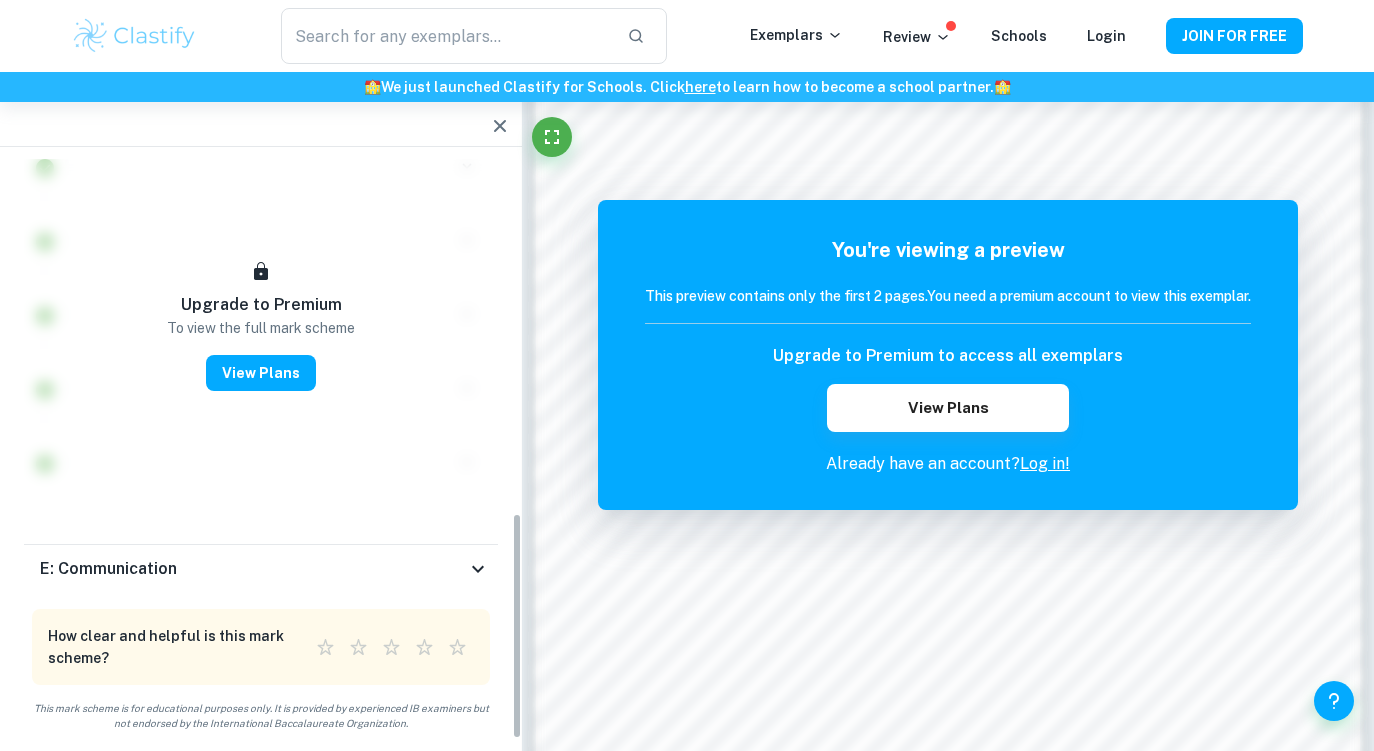click on "E: Communication" at bounding box center [108, 569] 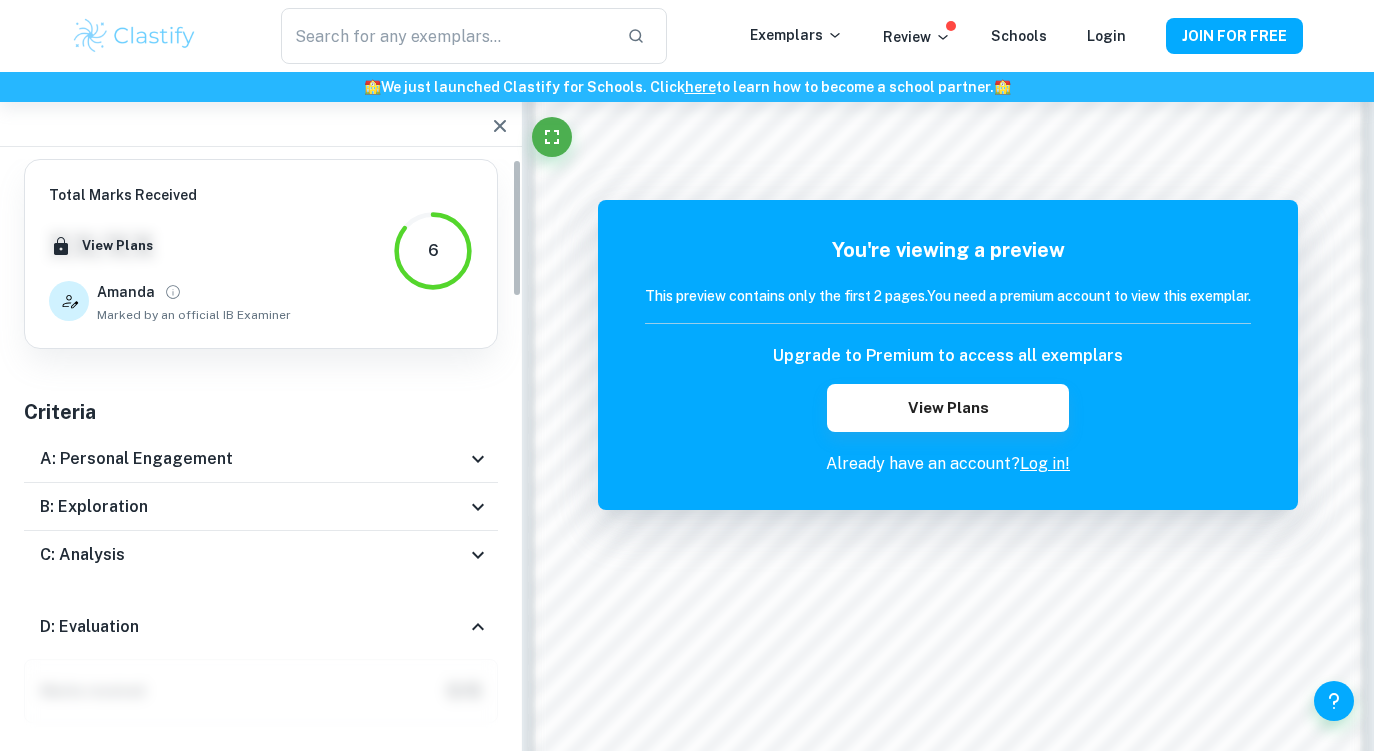 scroll, scrollTop: 0, scrollLeft: 0, axis: both 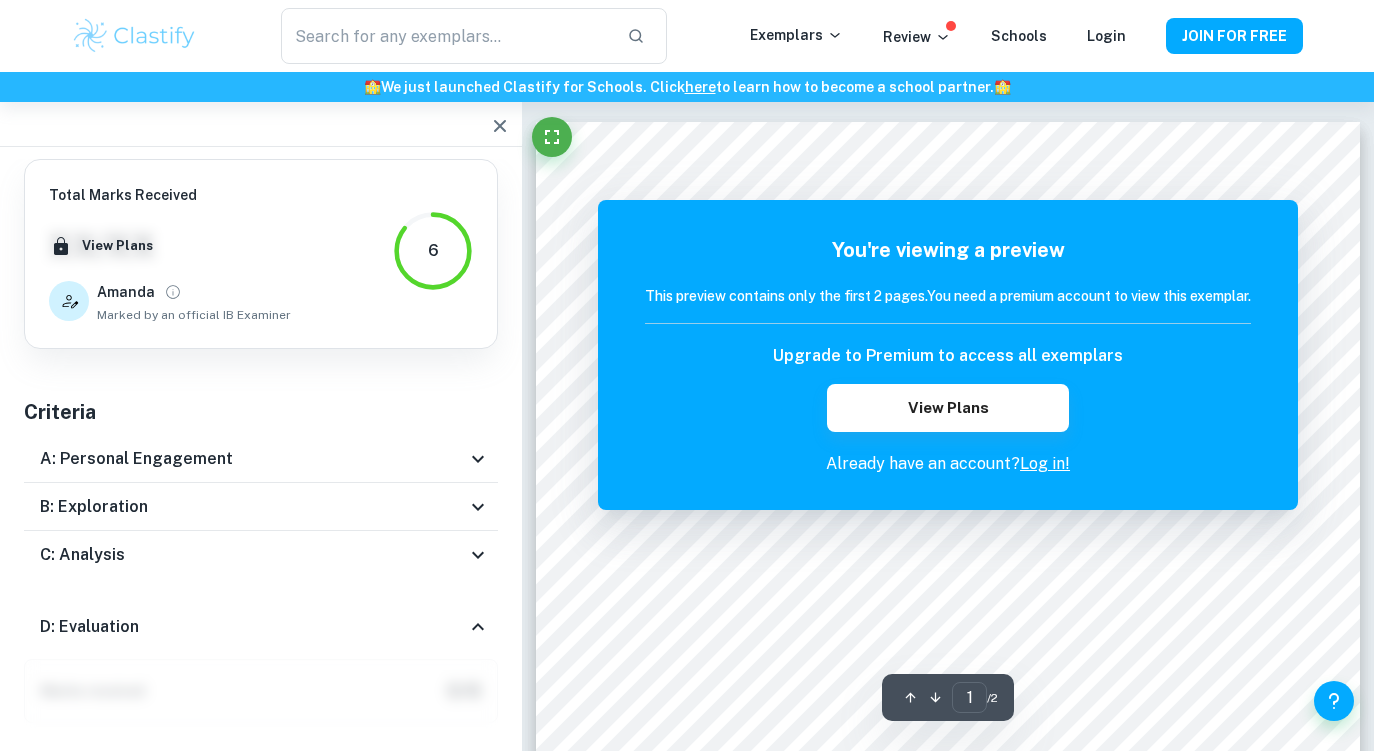 click 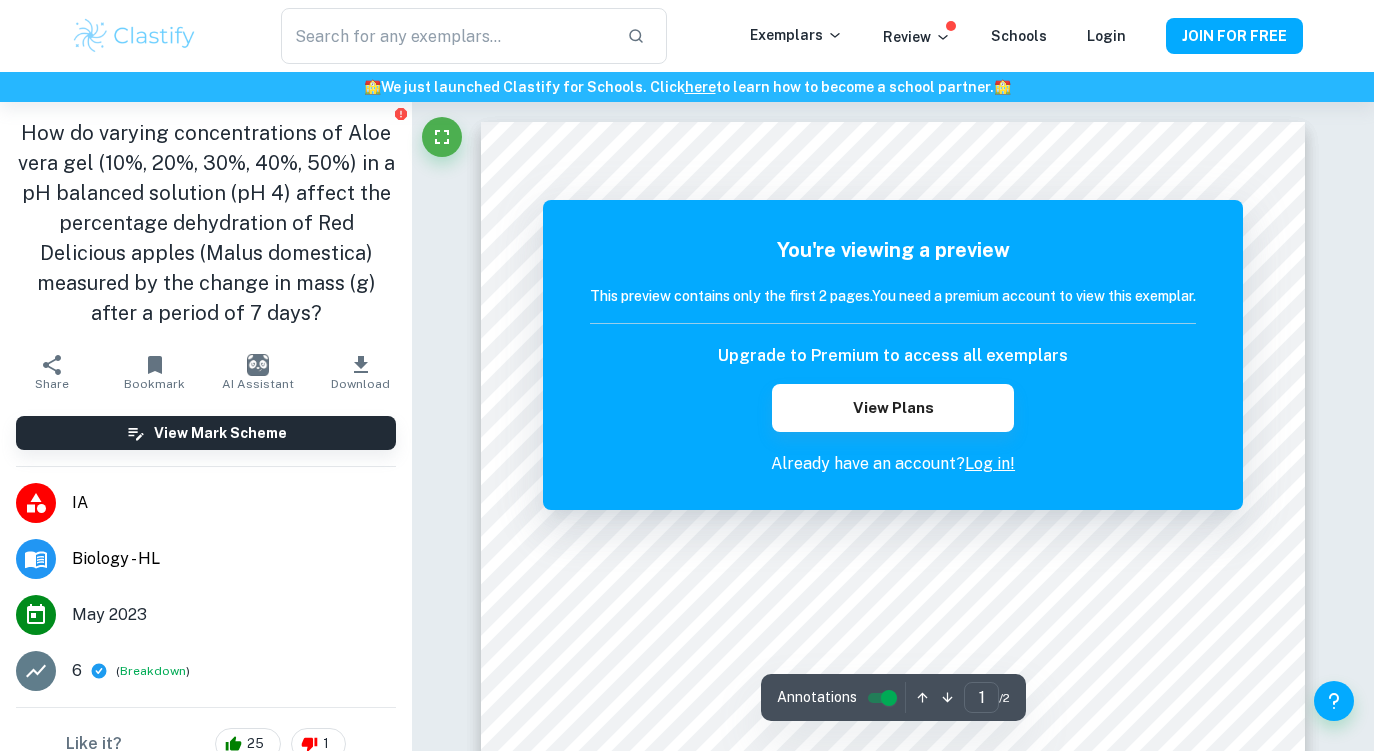 scroll, scrollTop: 0, scrollLeft: 0, axis: both 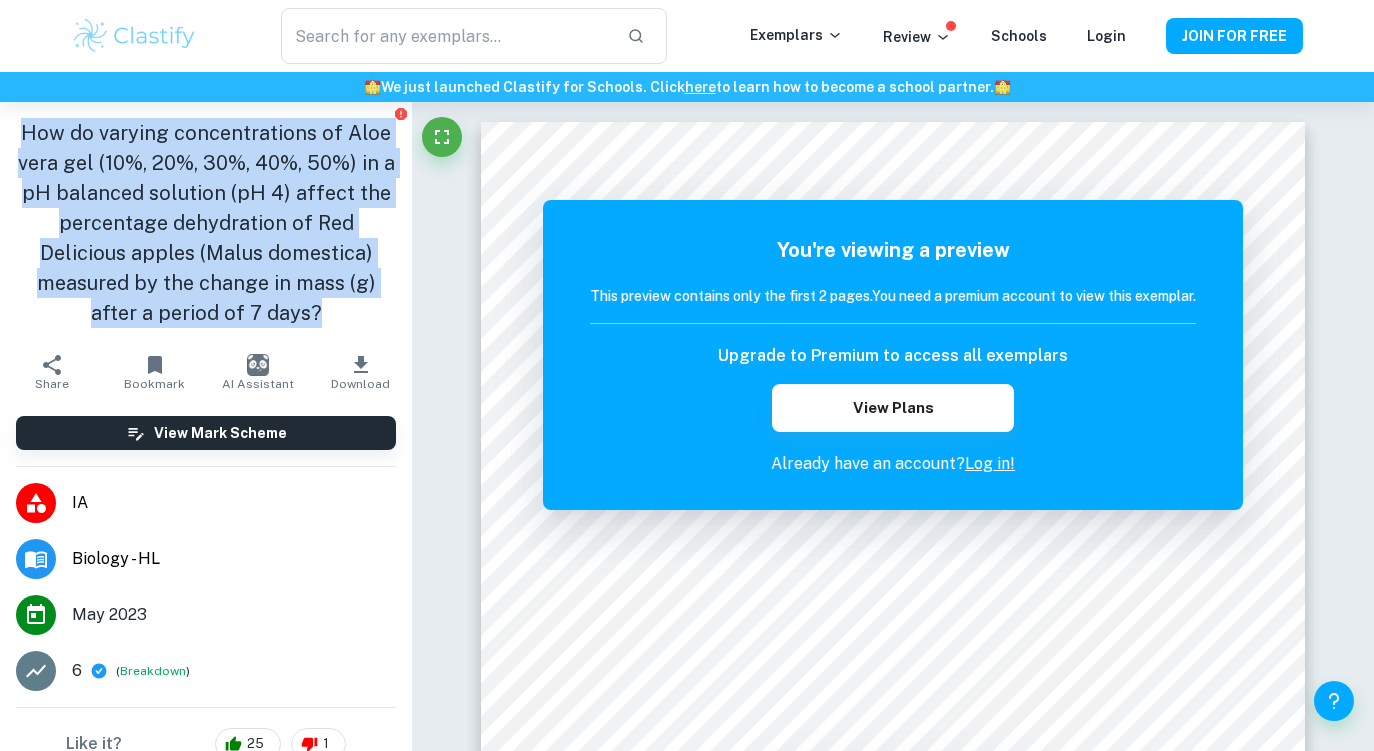 click on "How do varying concentrations of Aloe vera gel (10%, 20%, 30%, 40%, 50%) in a pH balanced solution (pH 4) affect the percentage dehydration of Red Delicious apples (Malus domestica) measured by the change in mass (g) after a period of 7 days?" at bounding box center [206, 223] 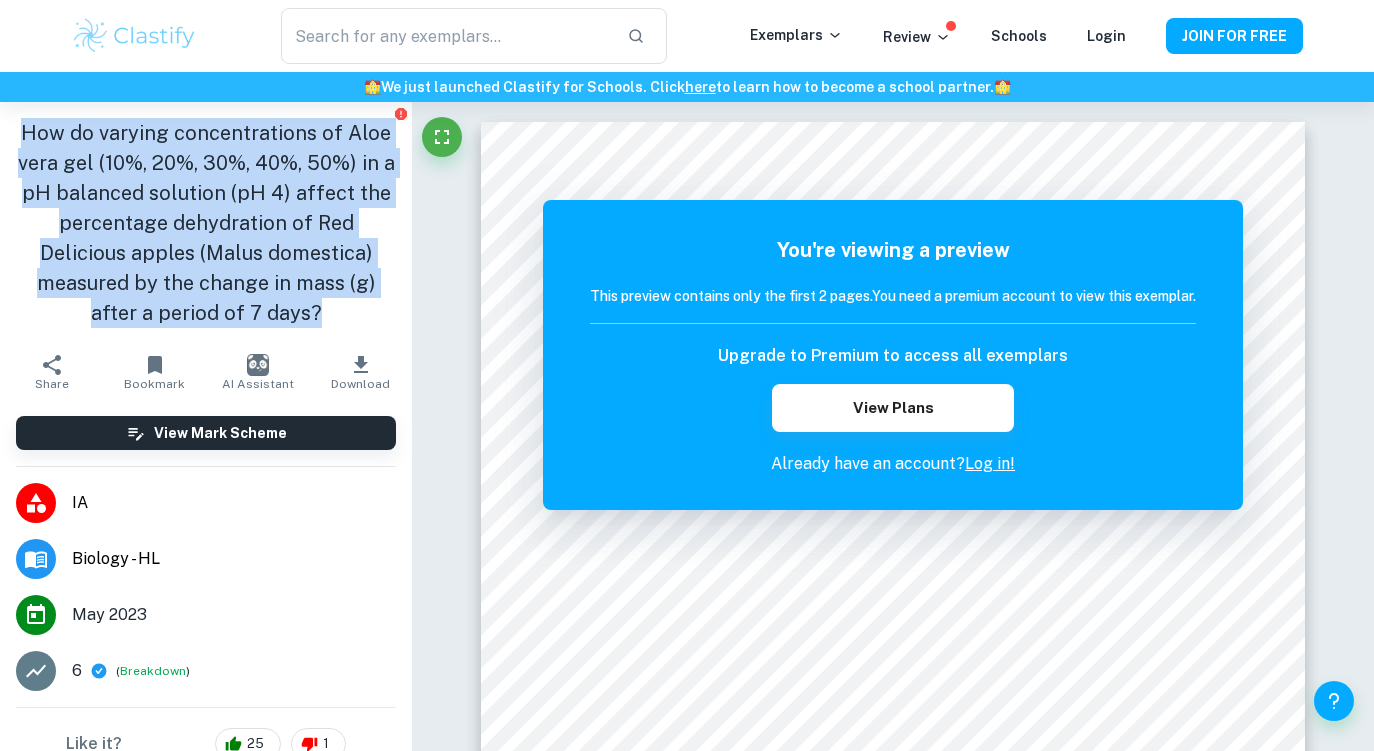 click on "How do varying concentrations of Aloe vera gel (10%, 20%, 30%, 40%, 50%) in a pH balanced solution (pH 4) affect the percentage dehydration of Red Delicious apples (Malus domestica) measured by the change in mass (g) after a period of 7 days?" at bounding box center [206, 223] 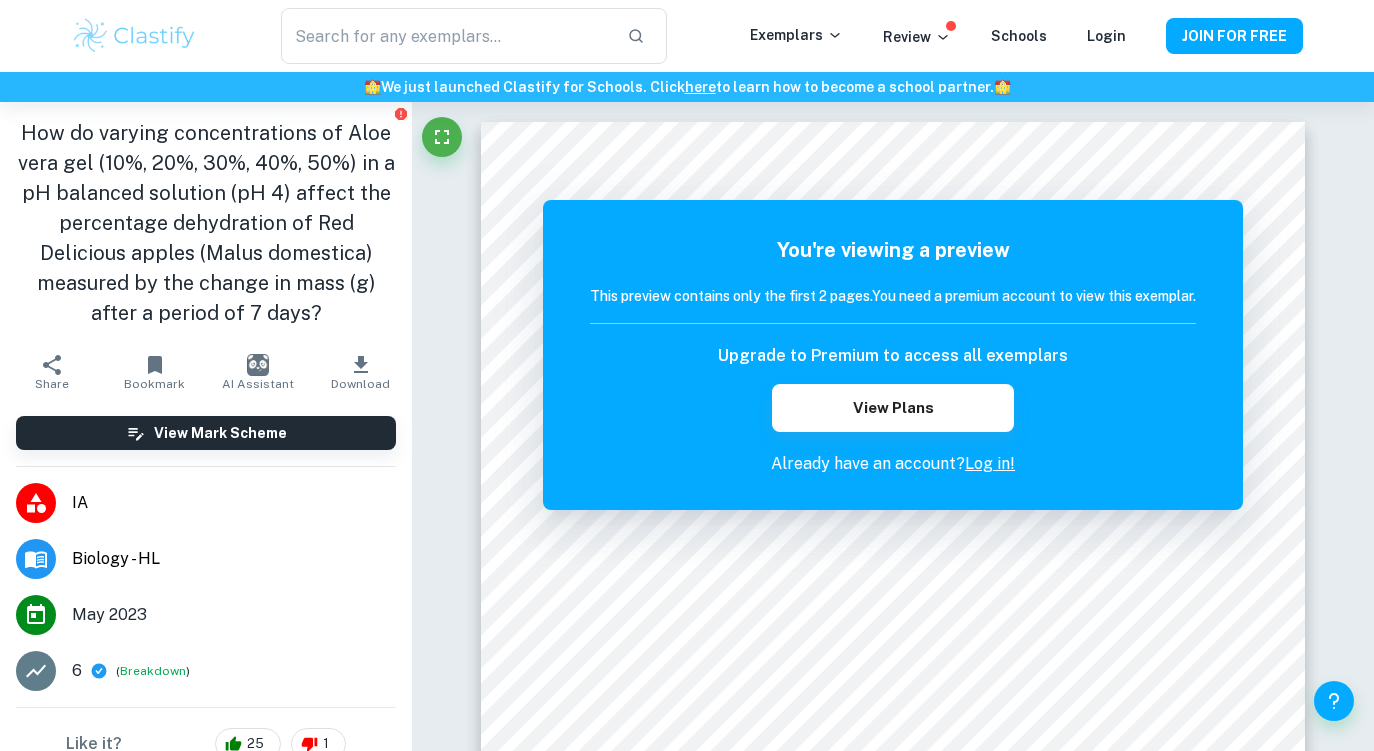 click on "How do varying concentrations of Aloe vera gel (10%, 20%, 30%, 40%, 50%) in a pH balanced solution (pH 4) affect the percentage dehydration of Red Delicious apples (Malus domestica) measured by the change in mass (g) after a period of 7 days?" at bounding box center [206, 223] 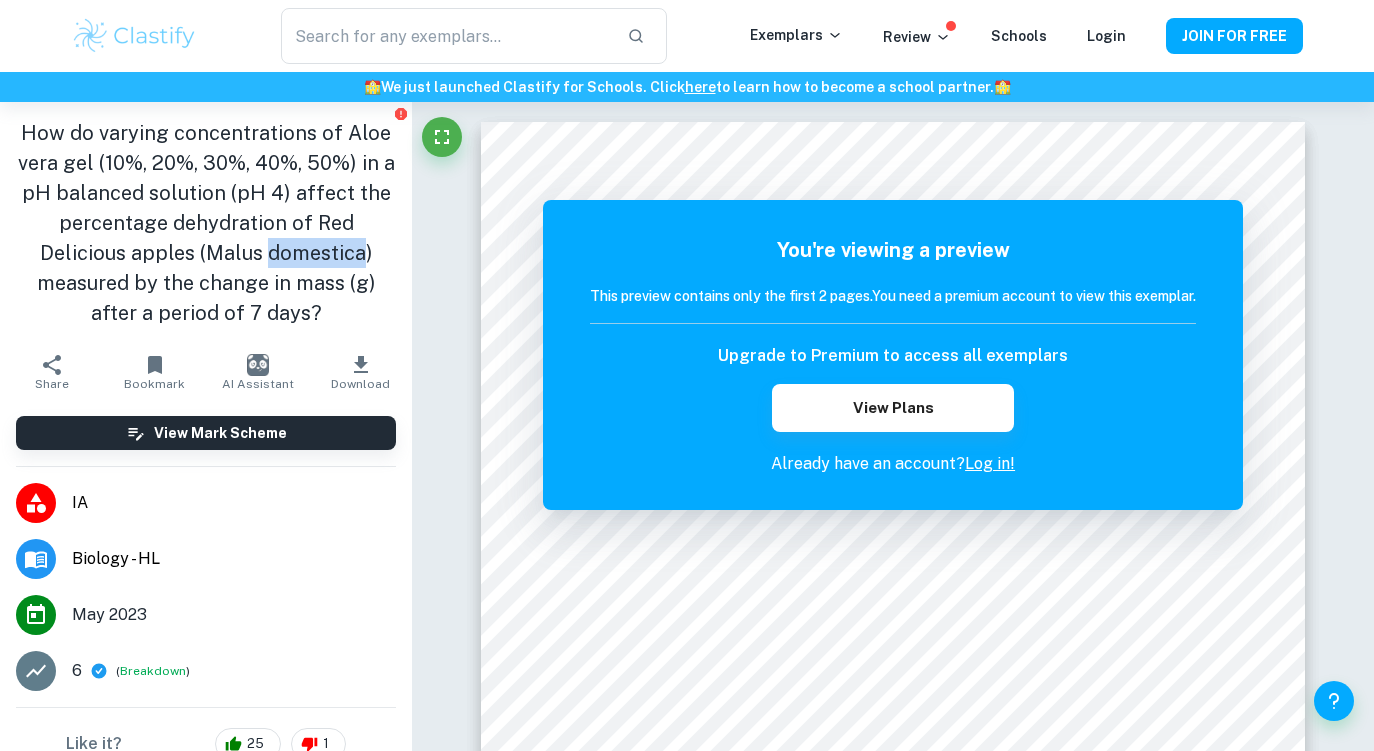 click on "How do varying concentrations of Aloe vera gel (10%, 20%, 30%, 40%, 50%) in a pH balanced solution (pH 4) affect the percentage dehydration of Red Delicious apples (Malus domestica) measured by the change in mass (g) after a period of 7 days?" at bounding box center [206, 223] 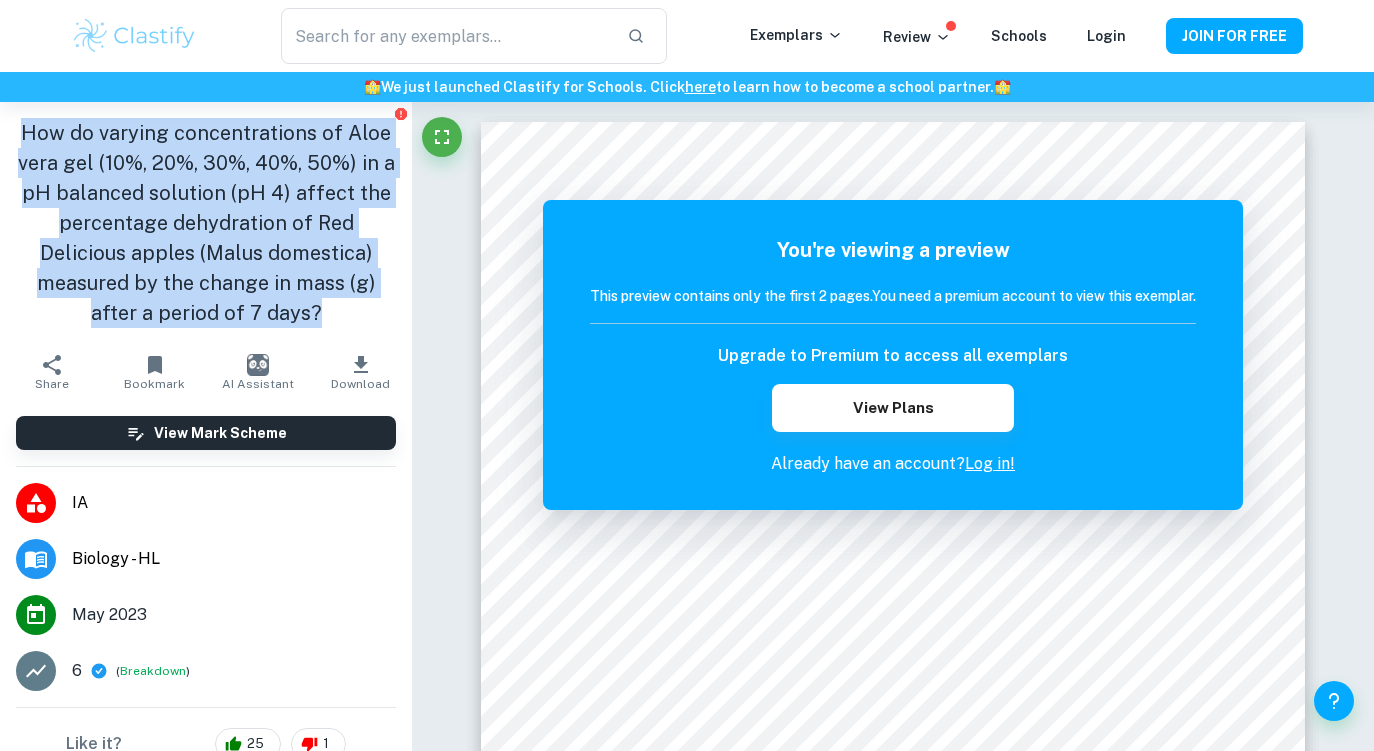 click on "How do varying concentrations of Aloe vera gel (10%, 20%, 30%, 40%, 50%) in a pH balanced solution (pH 4) affect the percentage dehydration of Red Delicious apples (Malus domestica) measured by the change in mass (g) after a period of 7 days?" at bounding box center (206, 223) 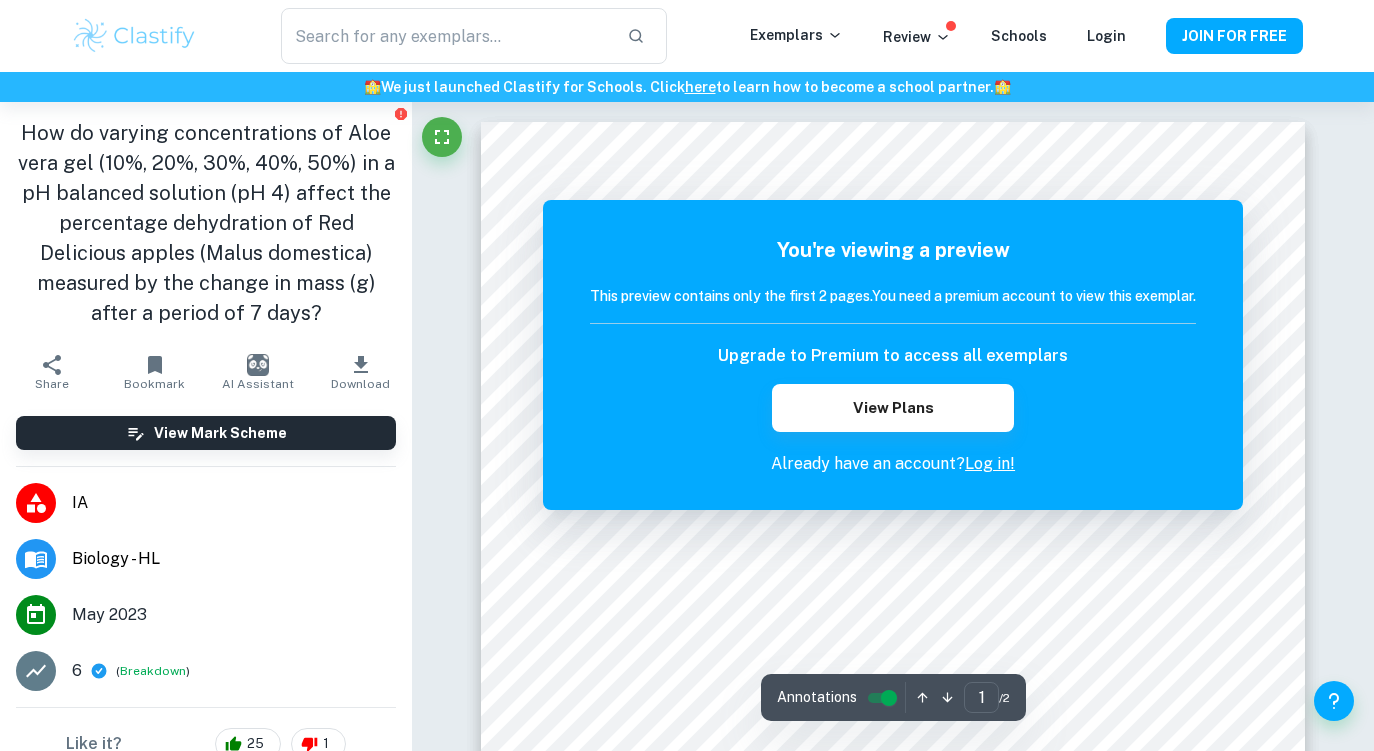 click on "How do varying concentrations of Aloe vera gel (10%, 20%, 30%, 40%, 50%) in a pH balanced solution (pH 4) affect the percentage dehydration of Red Delicious apples (Malus domestica) measured by the change in mass (g) after a period of 7 days?" at bounding box center (206, 223) 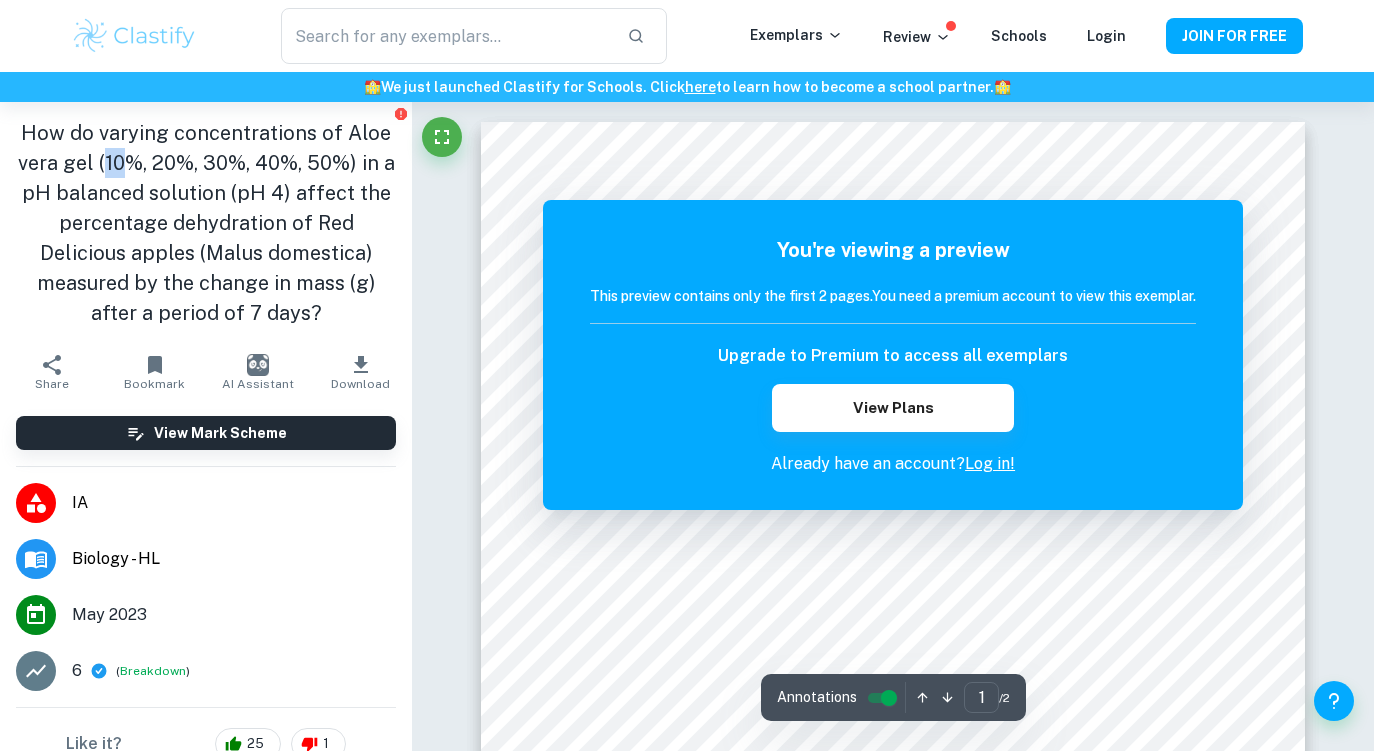 click on "How do varying concentrations of Aloe vera gel (10%, 20%, 30%, 40%, 50%) in a pH balanced solution (pH 4) affect the percentage dehydration of Red Delicious apples (Malus domestica) measured by the change in mass (g) after a period of 7 days?" at bounding box center [206, 223] 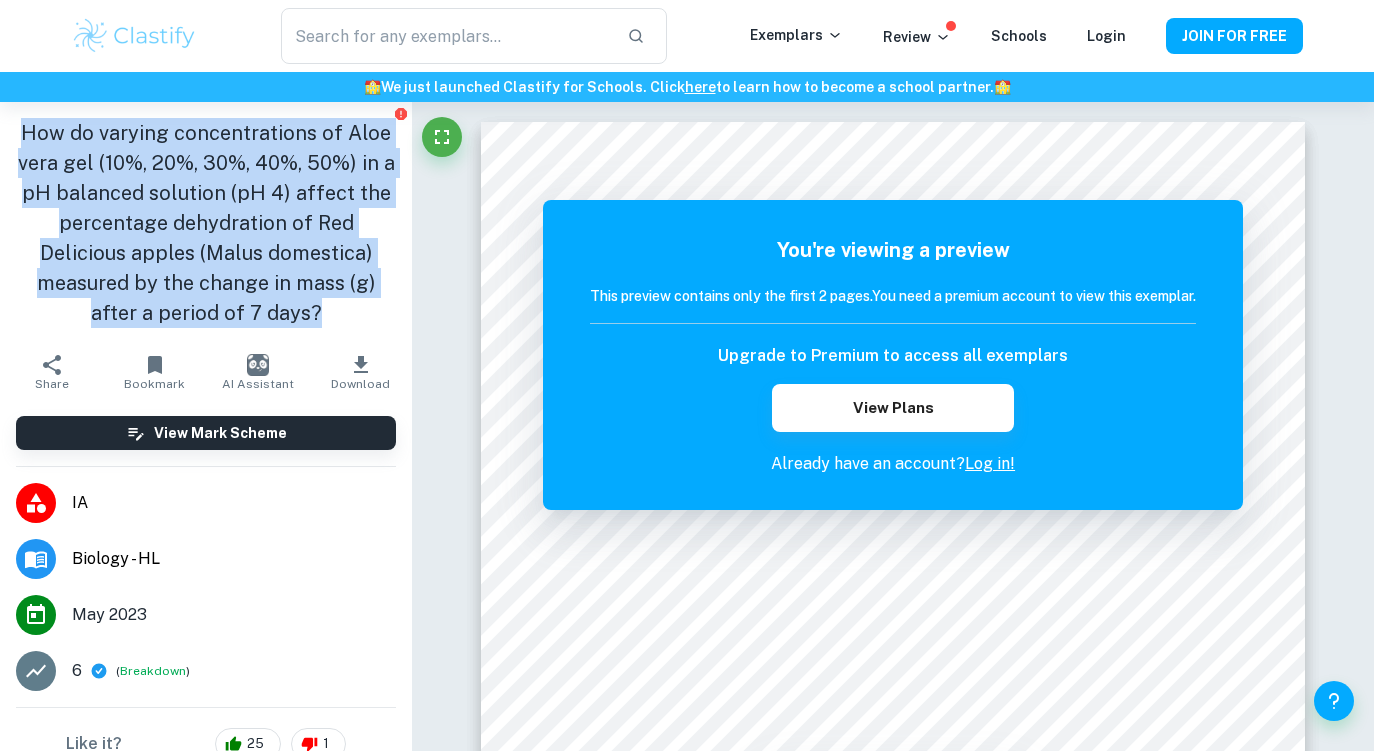 click on "How do varying concentrations of Aloe vera gel (10%, 20%, 30%, 40%, 50%) in a pH balanced solution (pH 4) affect the percentage dehydration of Red Delicious apples (Malus domestica) measured by the change in mass (g) after a period of 7 days?" at bounding box center (206, 223) 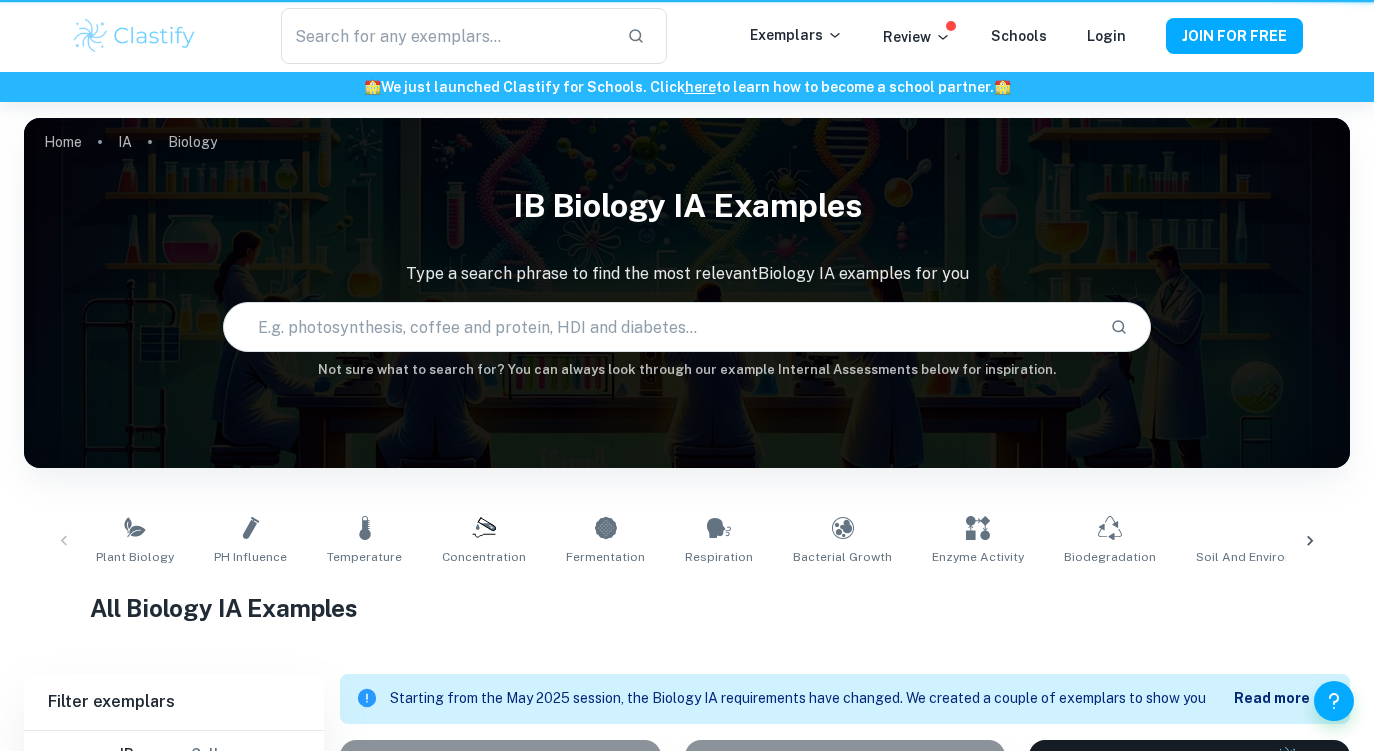 scroll, scrollTop: 1088, scrollLeft: 0, axis: vertical 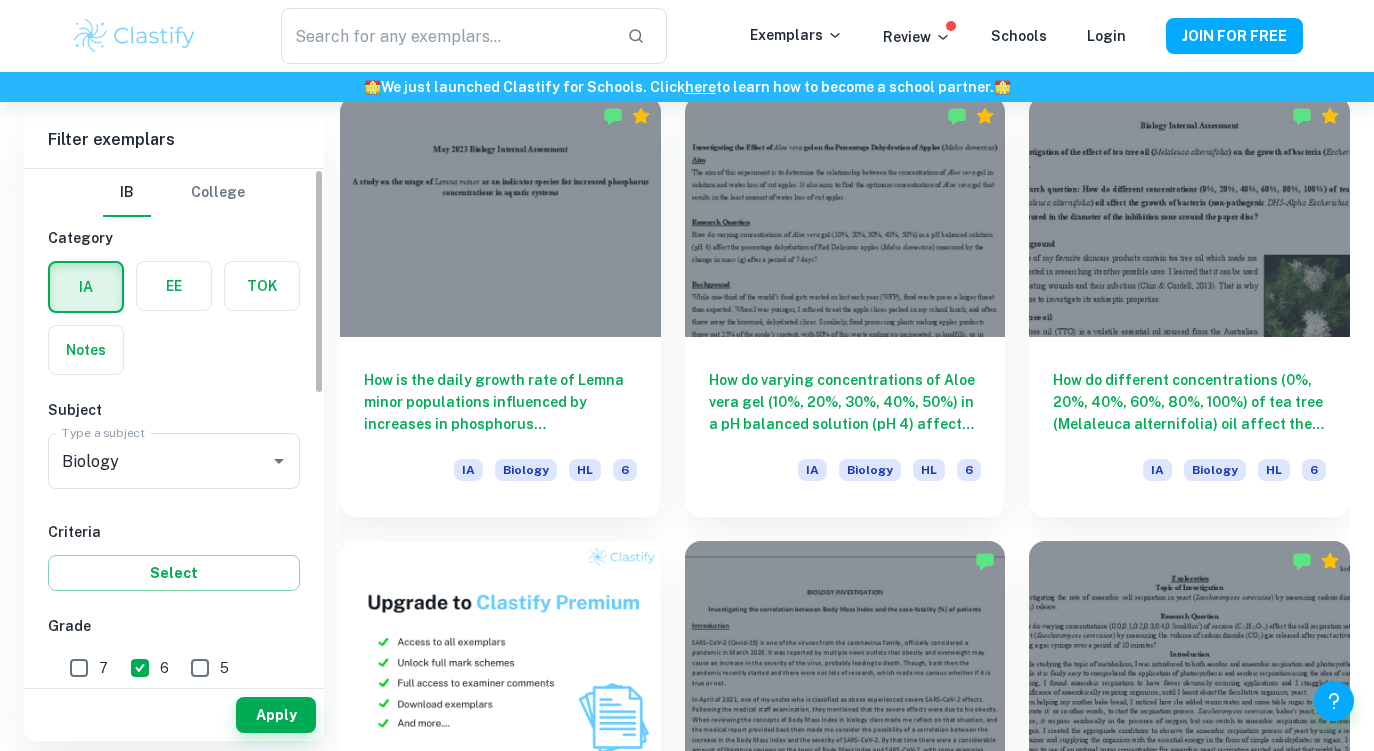 click at bounding box center (262, 286) 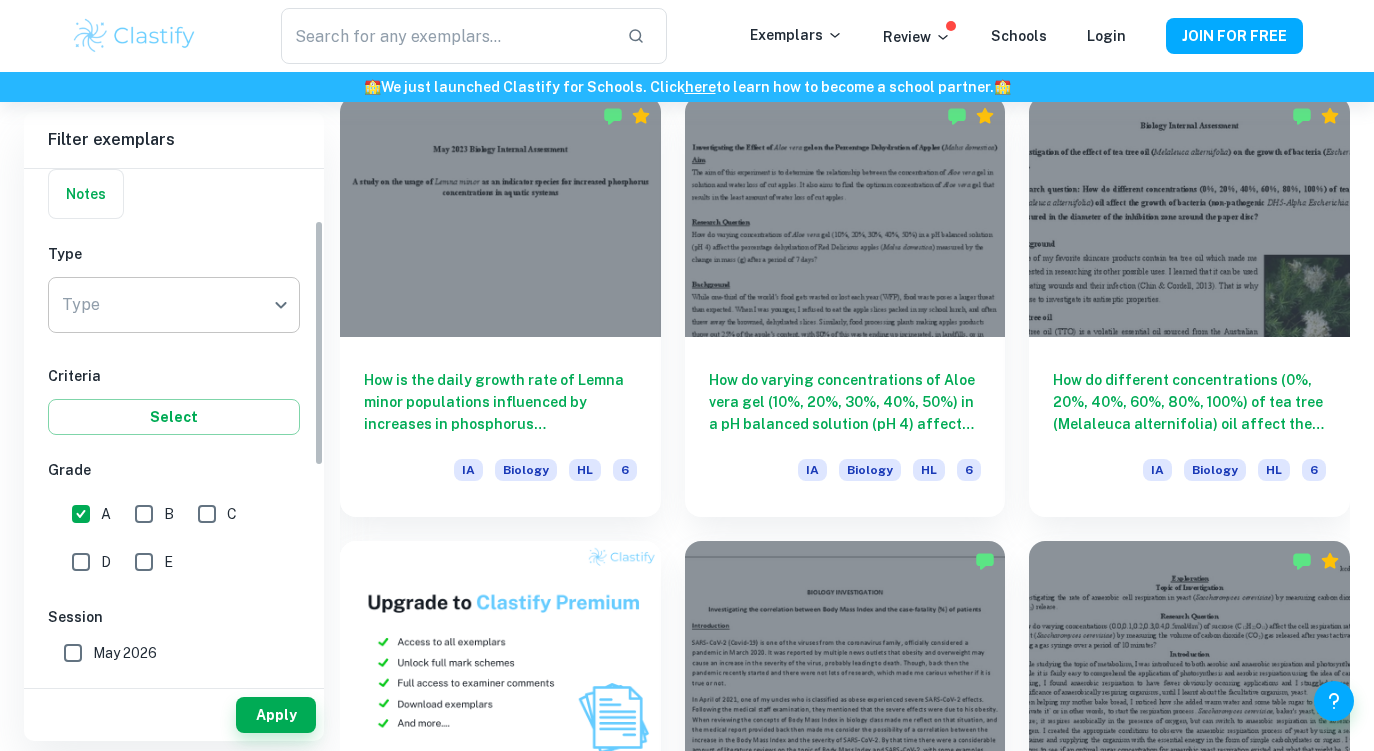 scroll, scrollTop: 202, scrollLeft: 0, axis: vertical 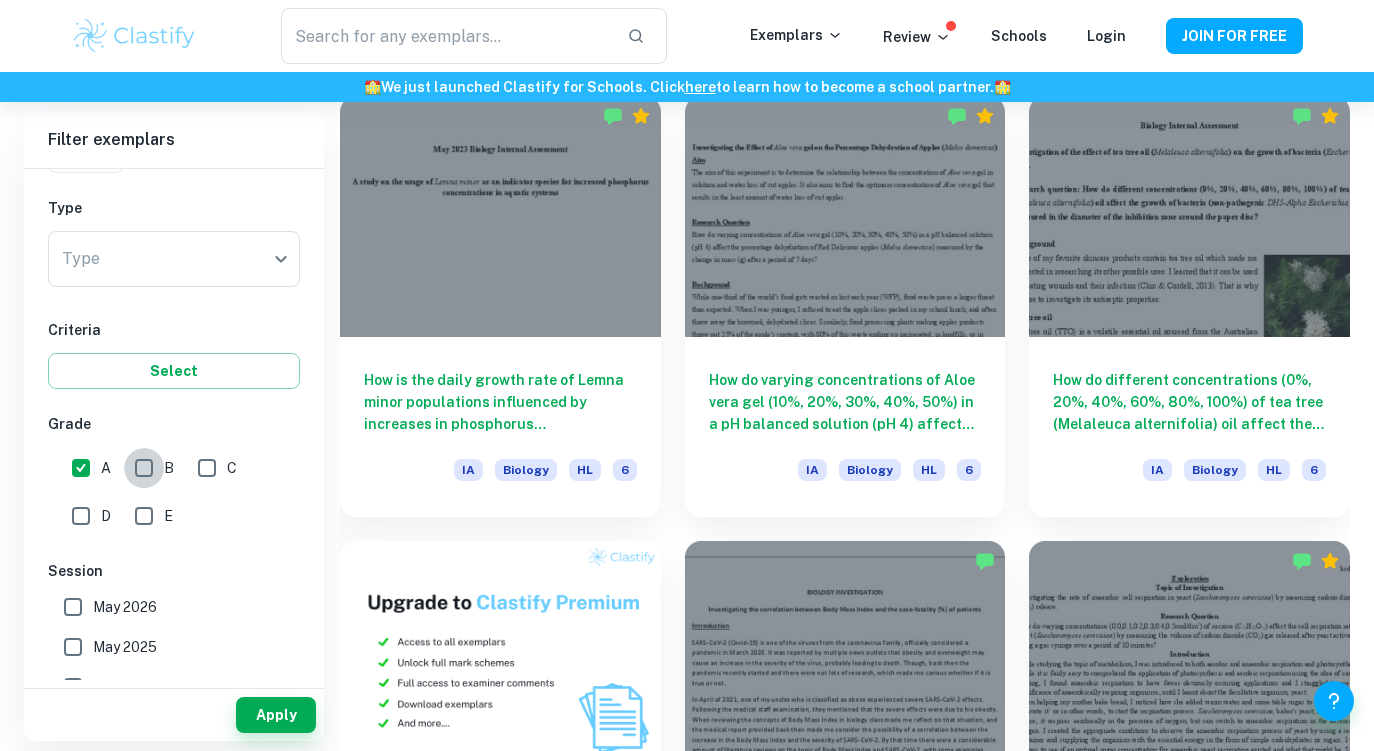 click on "B" at bounding box center [144, 468] 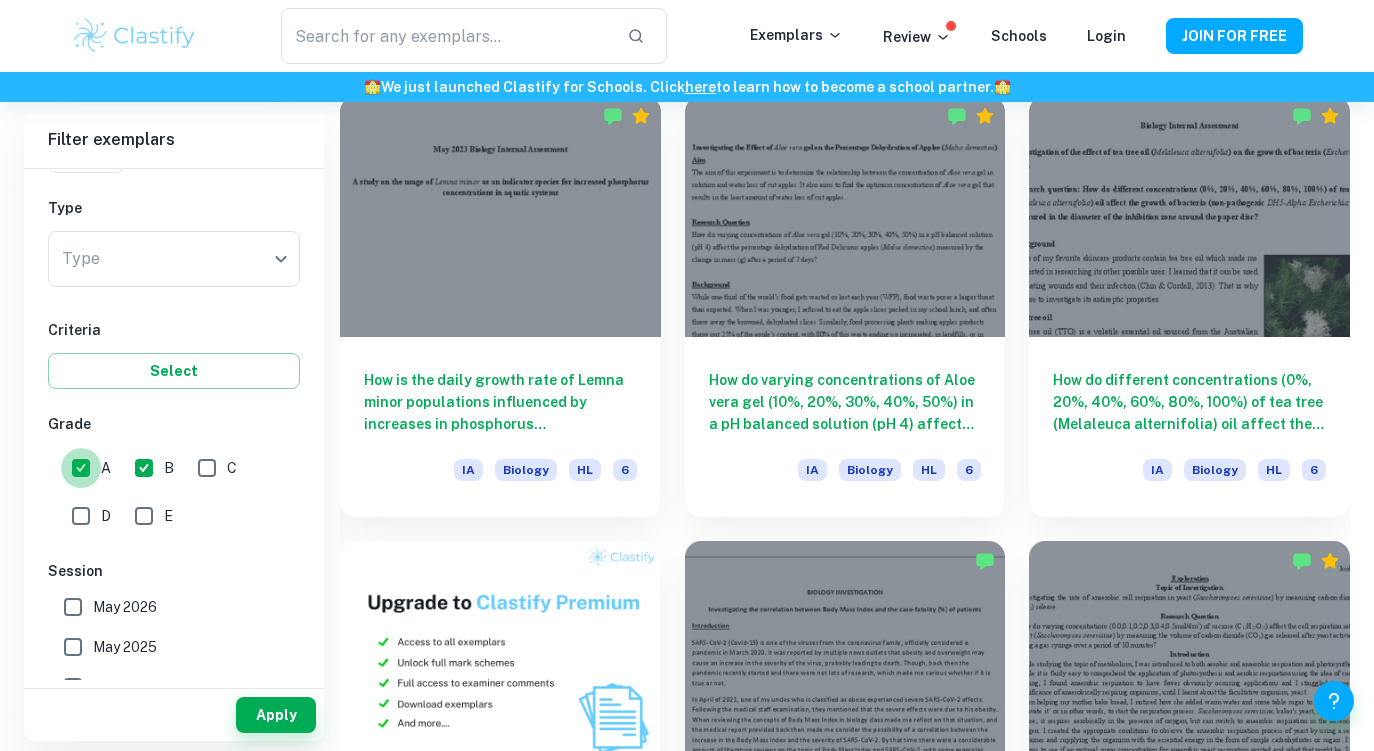 click on "A" at bounding box center (81, 468) 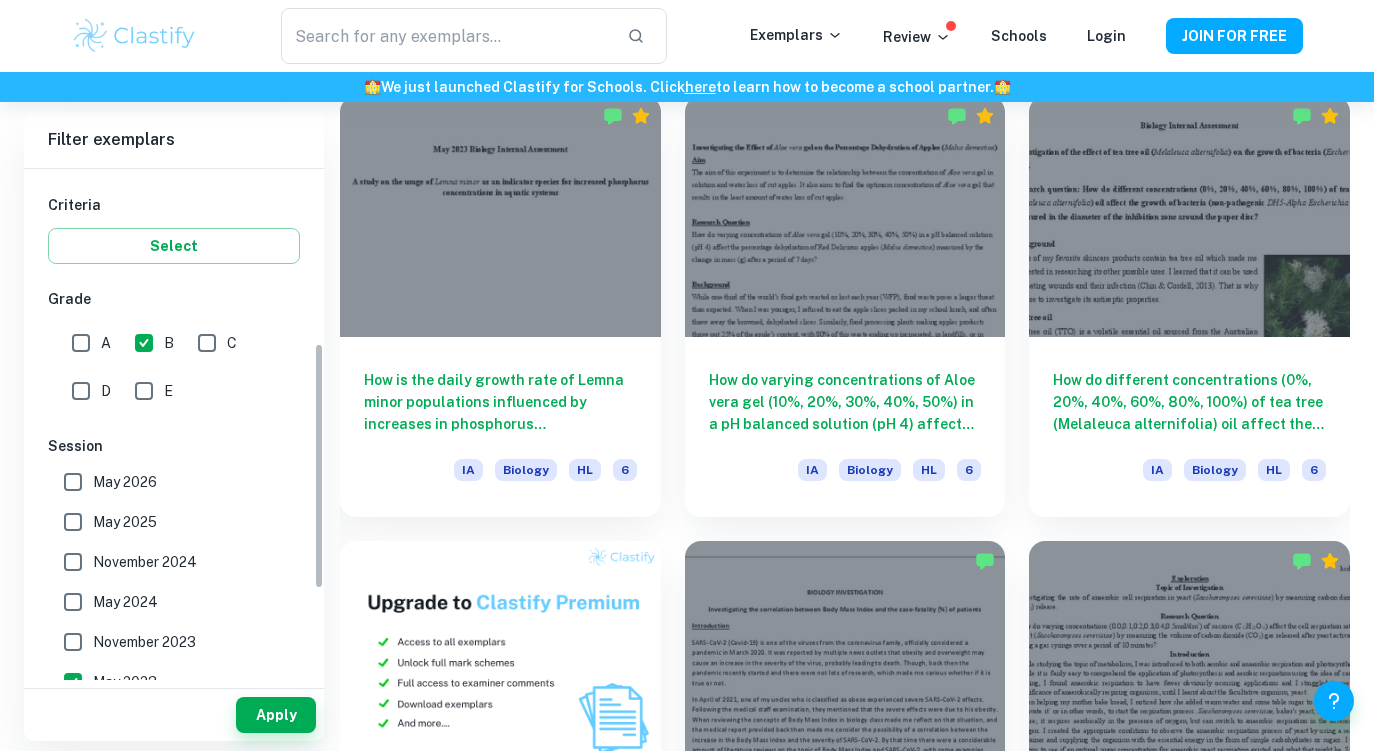 scroll, scrollTop: 473, scrollLeft: 0, axis: vertical 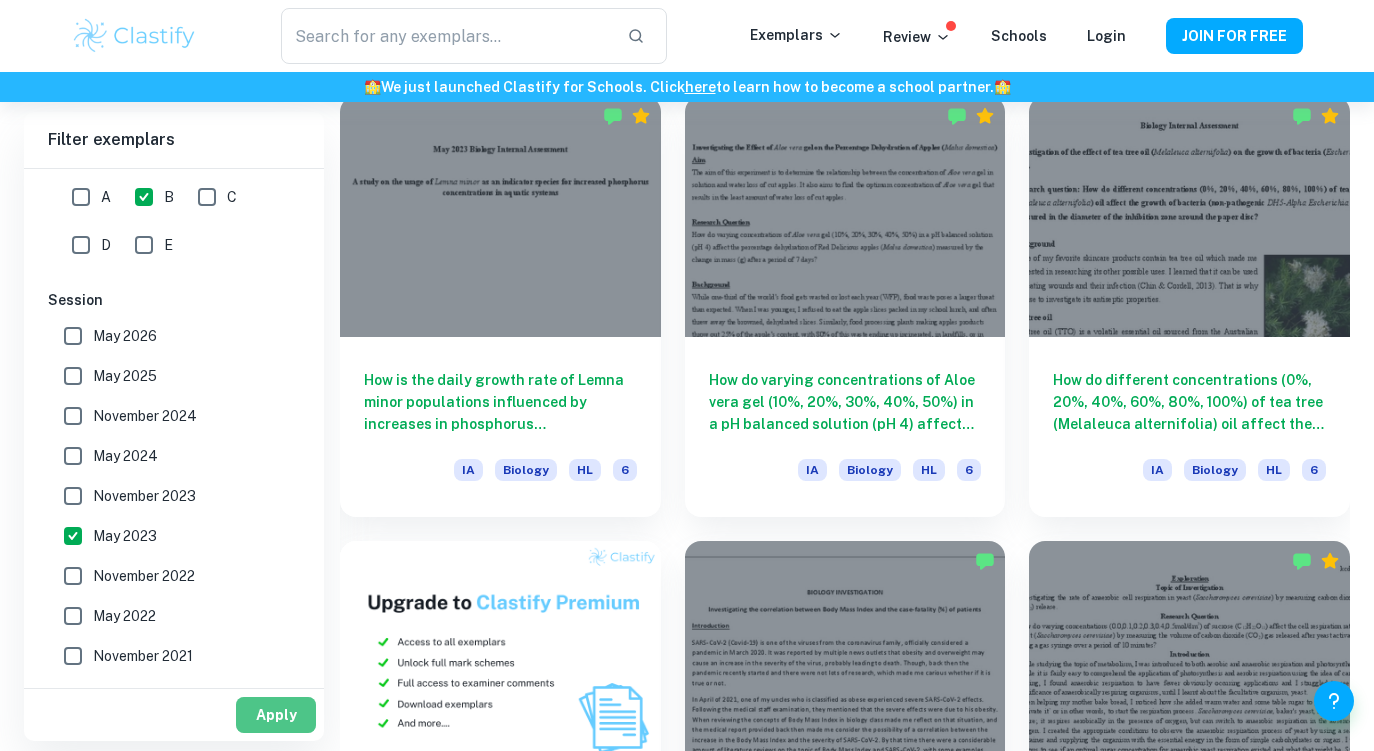 click on "Apply" at bounding box center [276, 715] 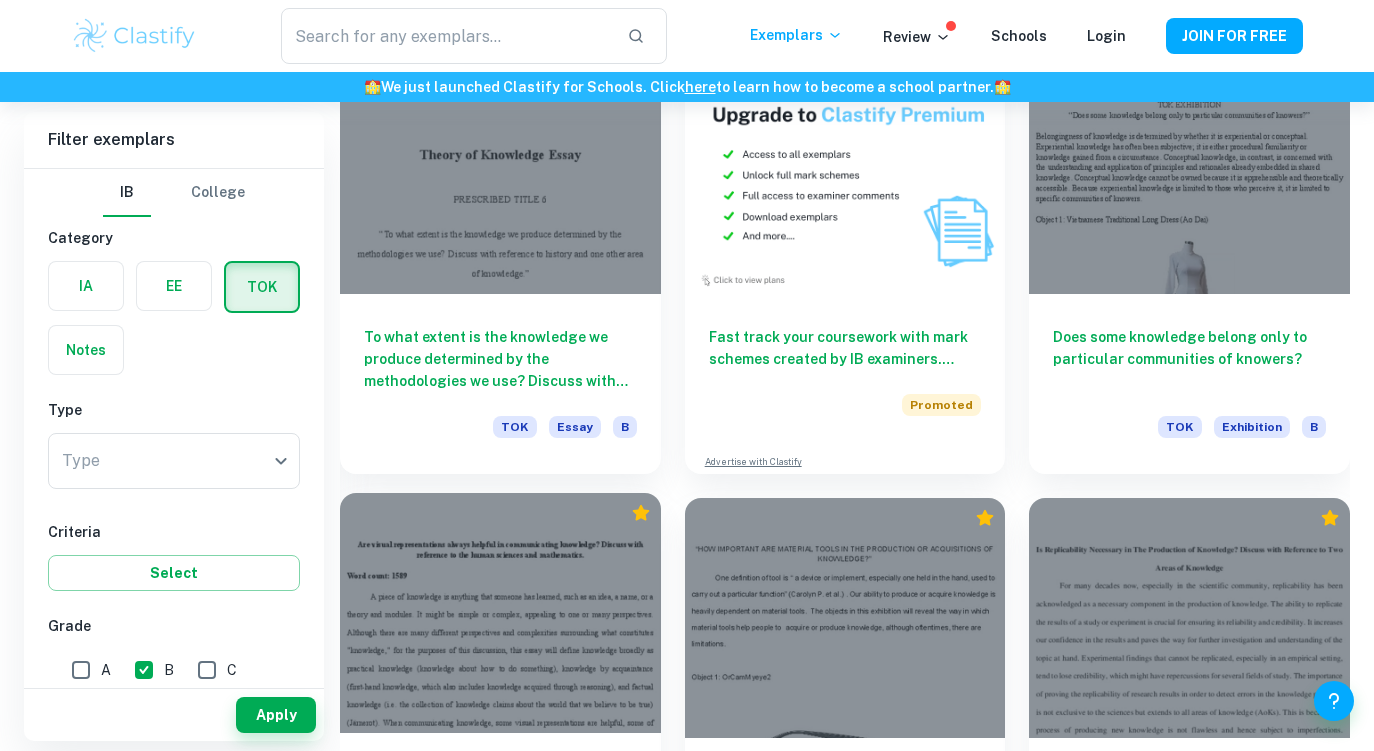 scroll, scrollTop: 3639, scrollLeft: 0, axis: vertical 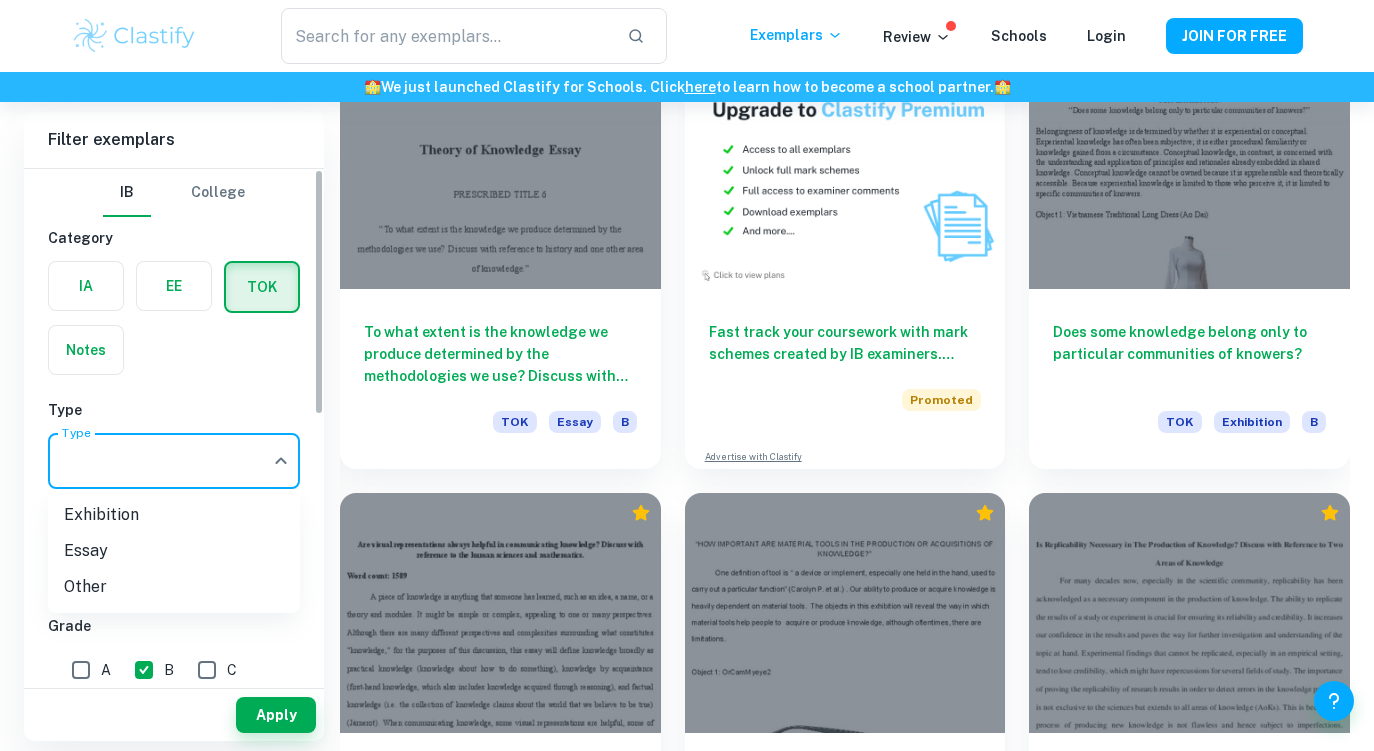 click on "We value your privacy We use cookies to enhance your browsing experience, serve personalised ads or content, and analyse our traffic. By clicking "Accept All", you consent to our use of cookies.   Cookie Policy Customise   Reject All   Accept All   Customise Consent Preferences   We use cookies to help you navigate efficiently and perform certain functions. You will find detailed information about all cookies under each consent category below. The cookies that are categorised as "Necessary" are stored on your browser as they are essential for enabling the basic functionalities of the site. ...  Show more For more information on how Google's third-party cookies operate and handle your data, see:   Google Privacy Policy Necessary Always Active Necessary cookies are required to enable the basic features of this site, such as providing secure log-in or adjusting your consent preferences. These cookies do not store any personally identifiable data. Functional Analytics Performance Advertisement Uncategorised" at bounding box center (687, -3162) 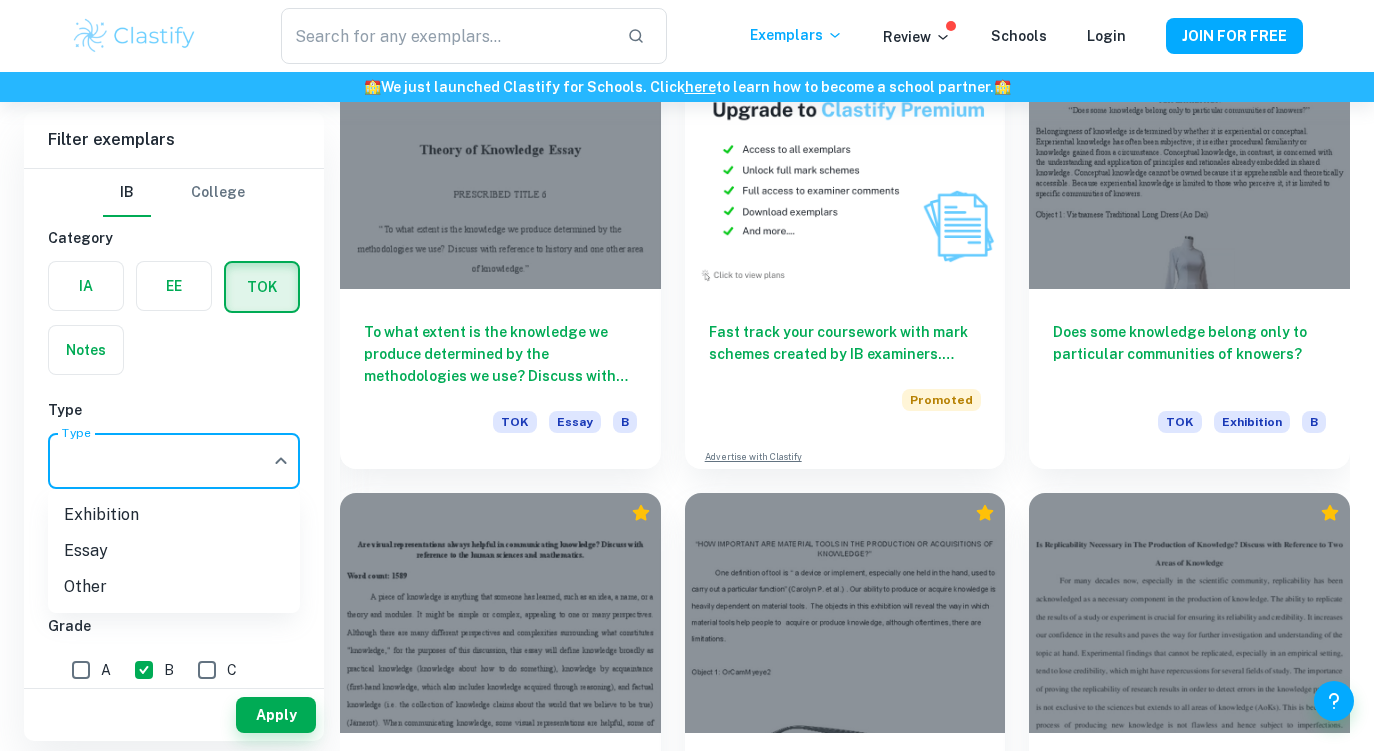 click on "Essay" at bounding box center (174, 551) 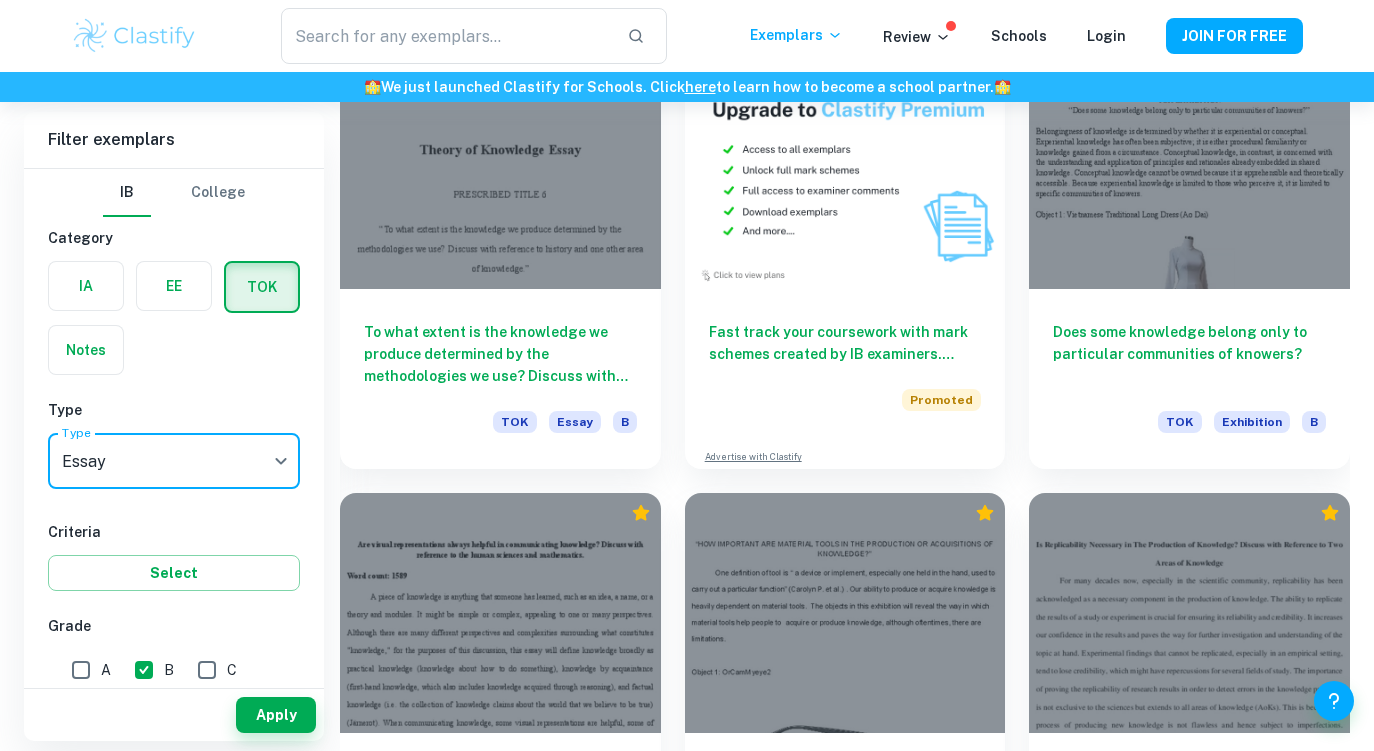 type on "Essay" 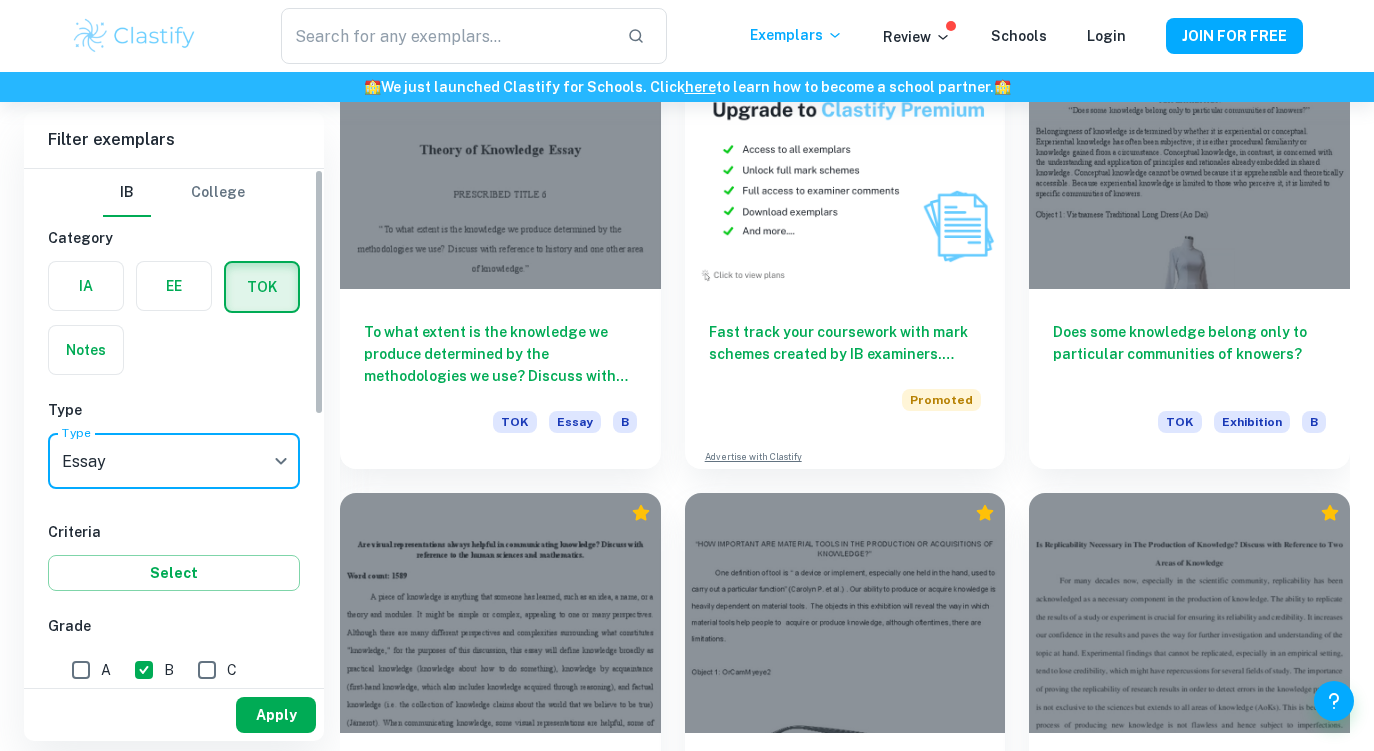 click on "Apply" at bounding box center (276, 715) 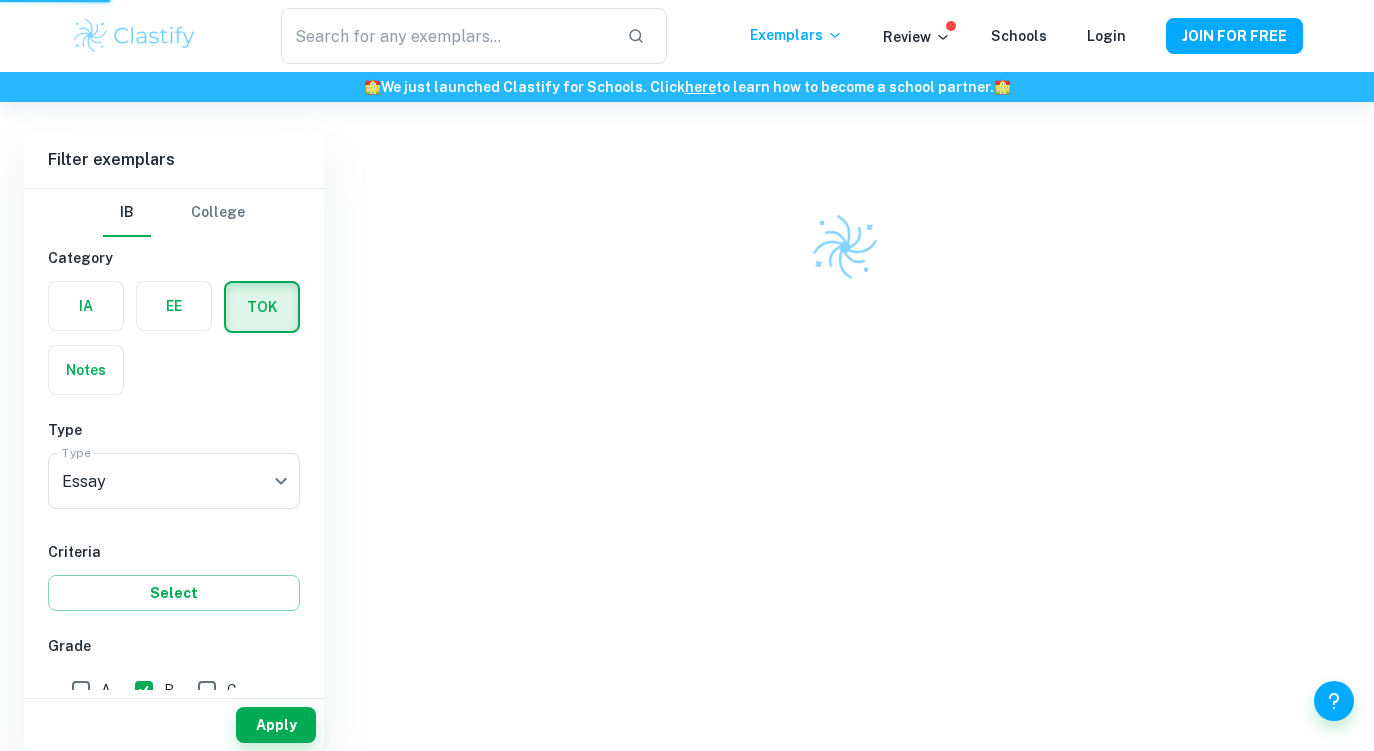 scroll, scrollTop: 424, scrollLeft: 0, axis: vertical 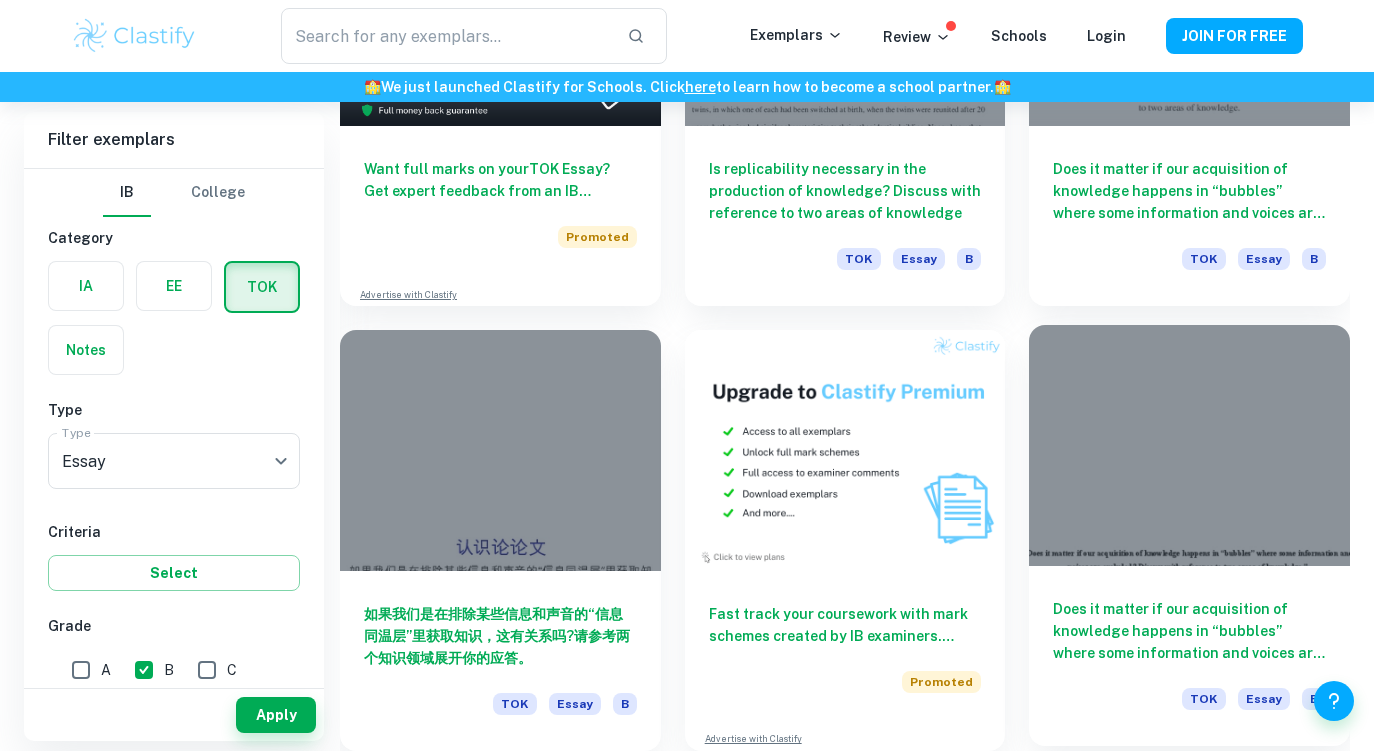 click on "Does it matter if our acquisition of knowledge happens in “bubbles” where some information and voices are excluded? Discuss with reference to two areas of knowledge." at bounding box center (1189, 631) 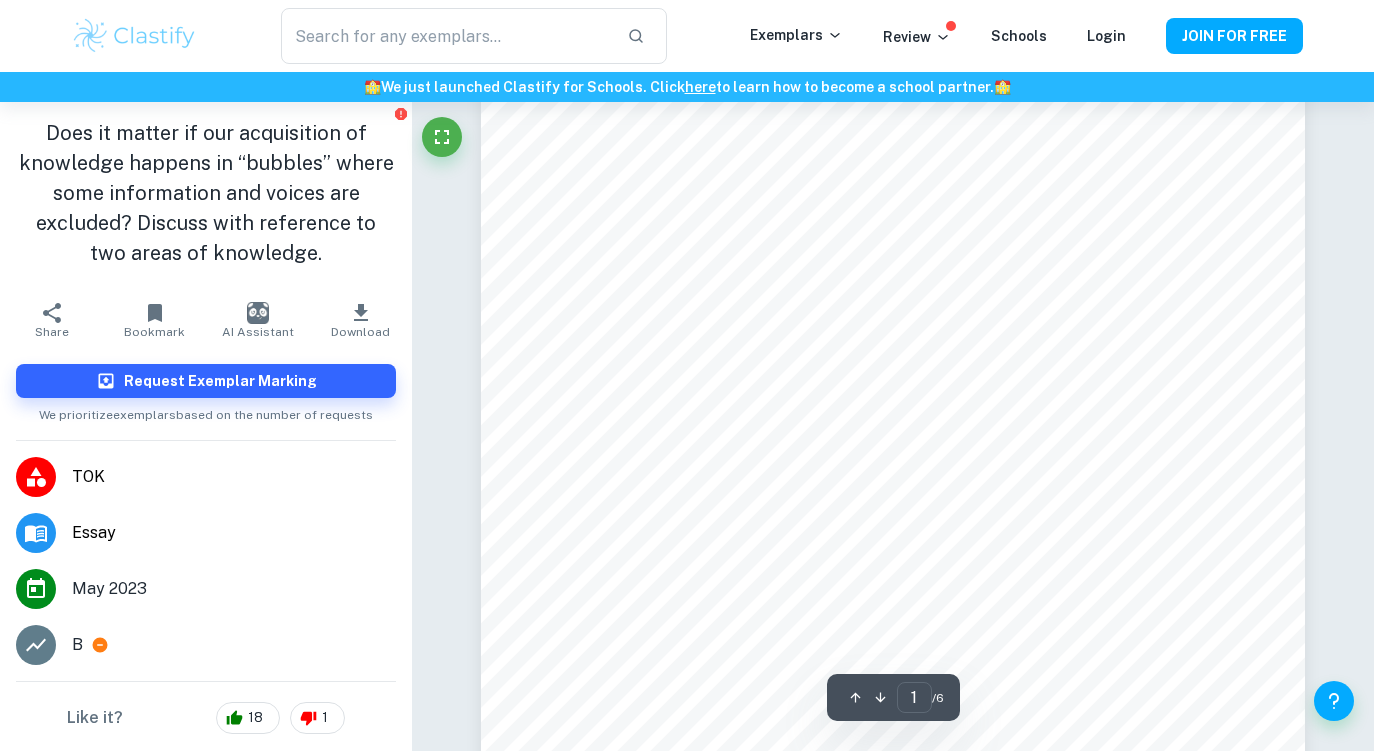 scroll 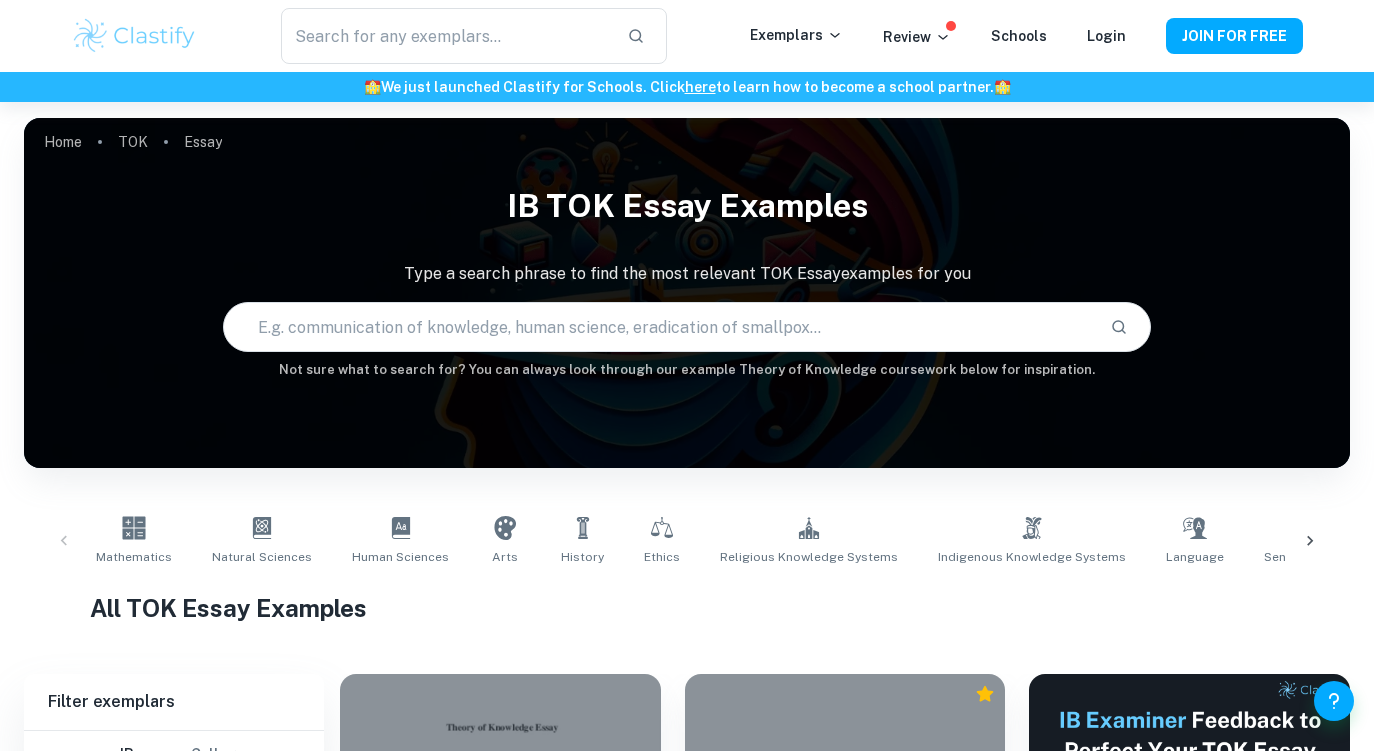 click at bounding box center [134, 36] 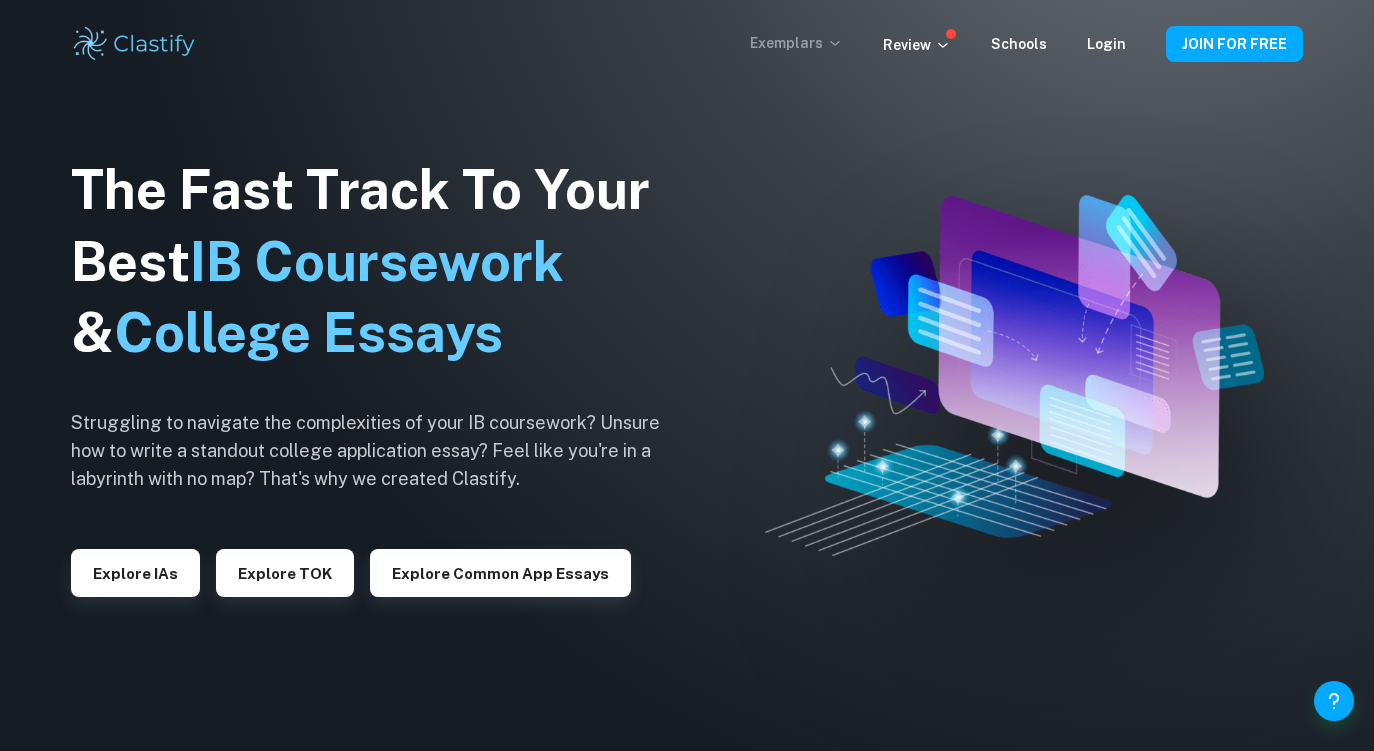 click on "Exemplars" at bounding box center [796, 43] 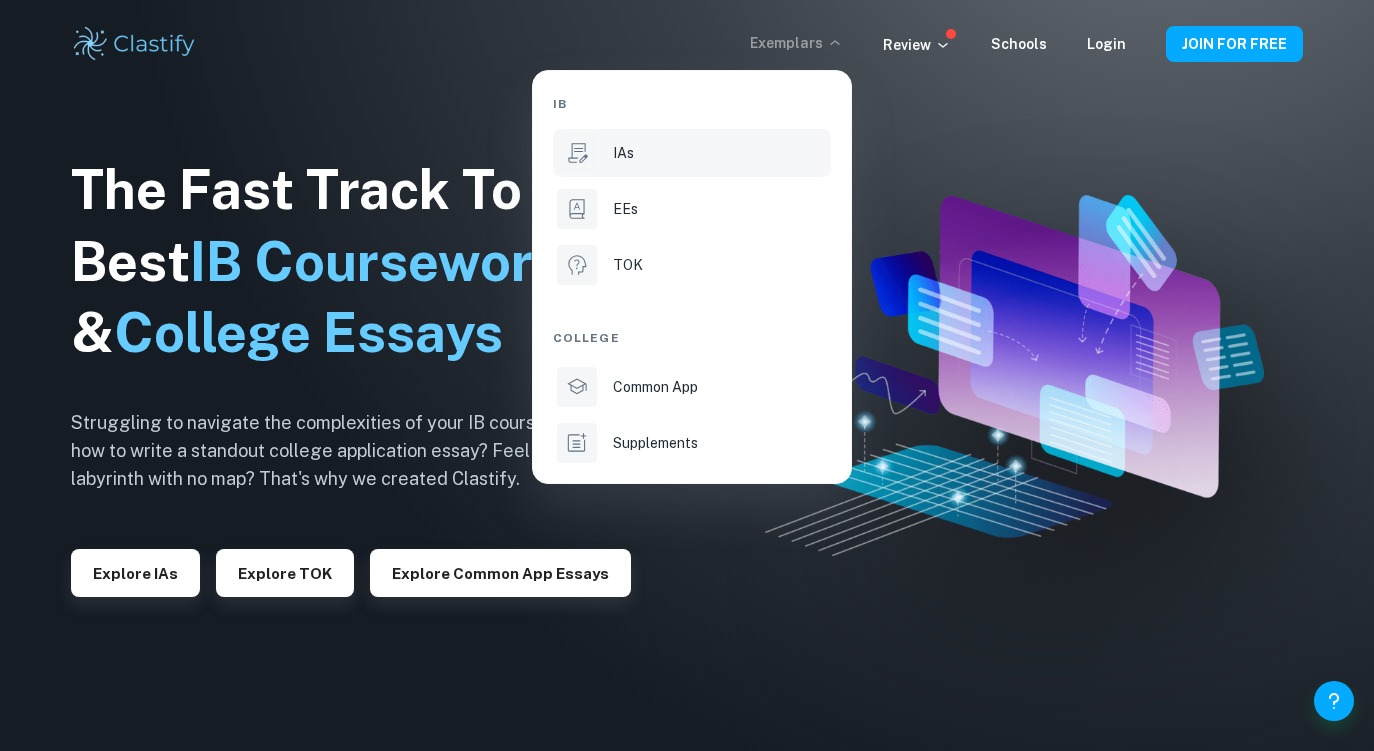 click on "IAs" at bounding box center [692, 153] 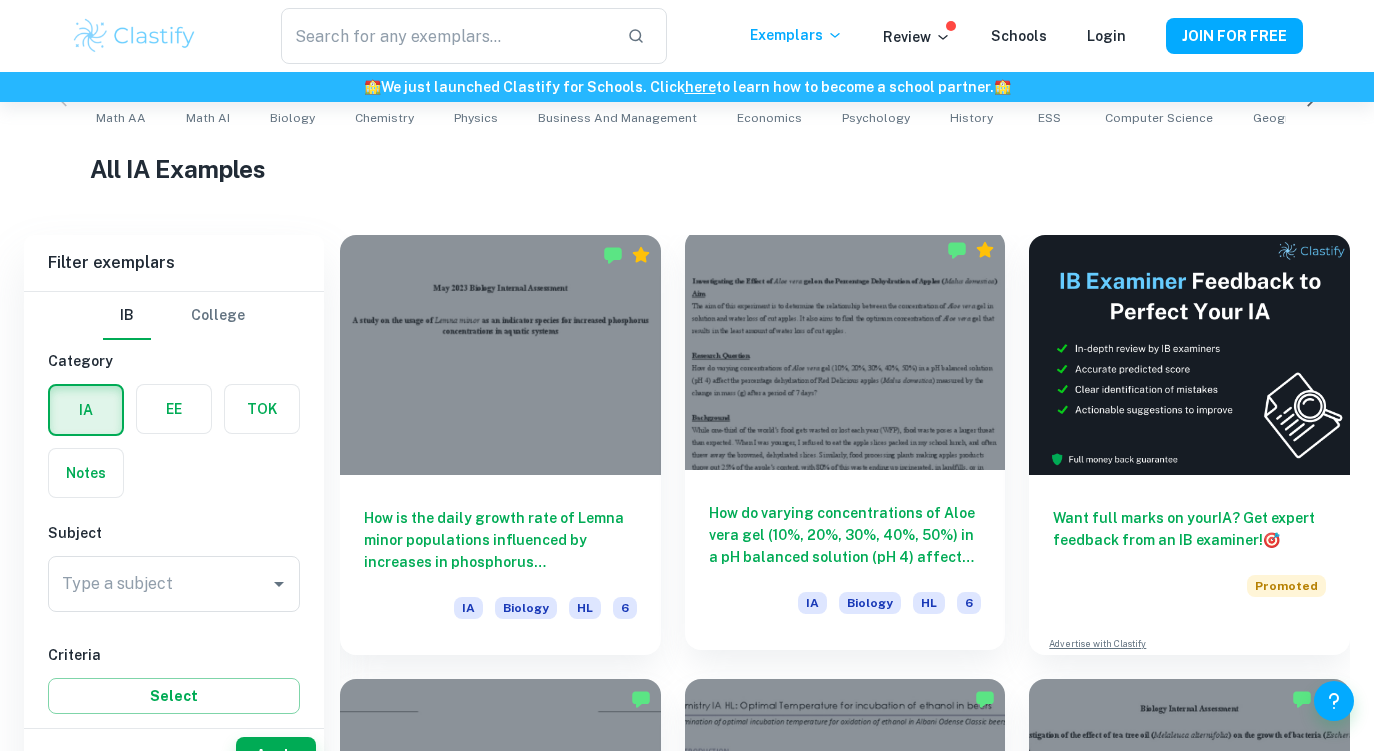 scroll, scrollTop: 613, scrollLeft: 0, axis: vertical 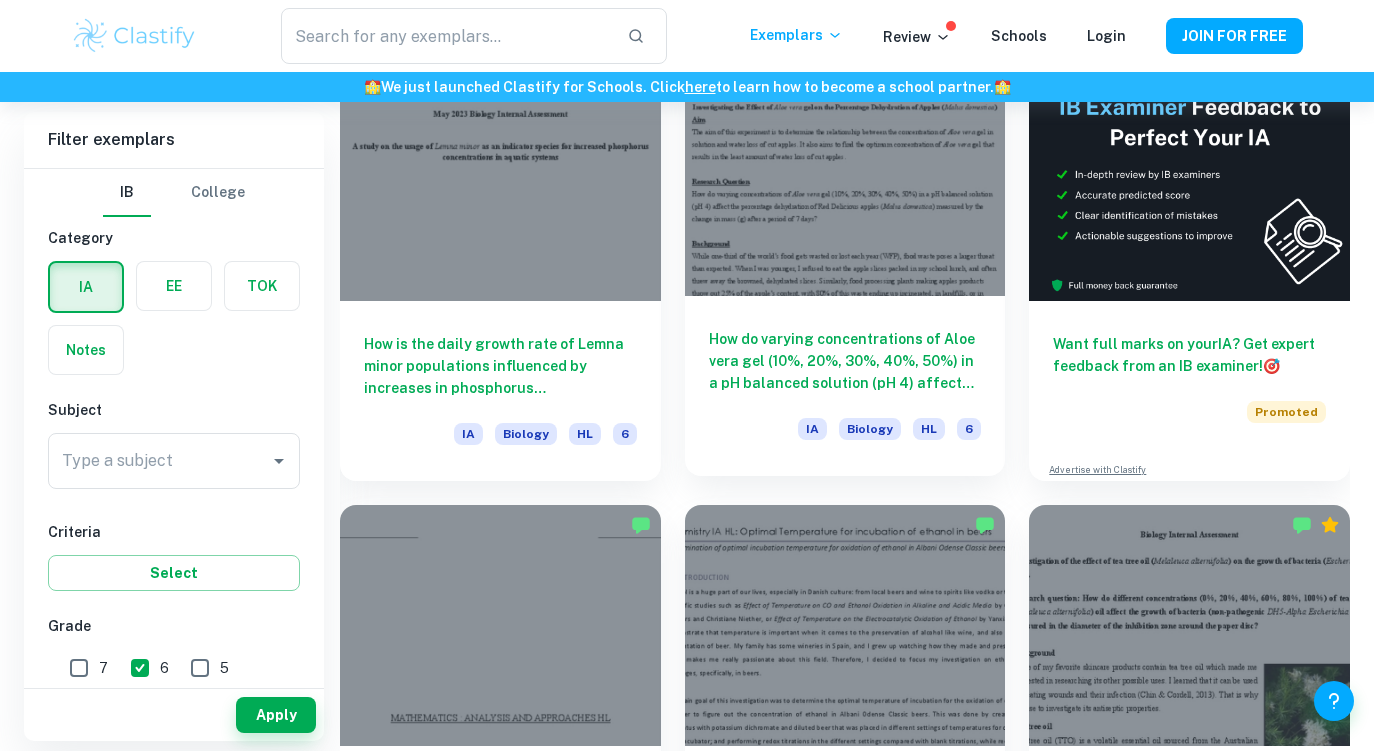 click on "How do varying concentrations of Aloe vera gel (10%, 20%, 30%, 40%, 50%) in a pH balanced solution (pH 4) affect the percentage dehydration of Red Delicious apples (Malus domestica) measured by the change in mass (g) after a period of 7 days?" at bounding box center (845, 361) 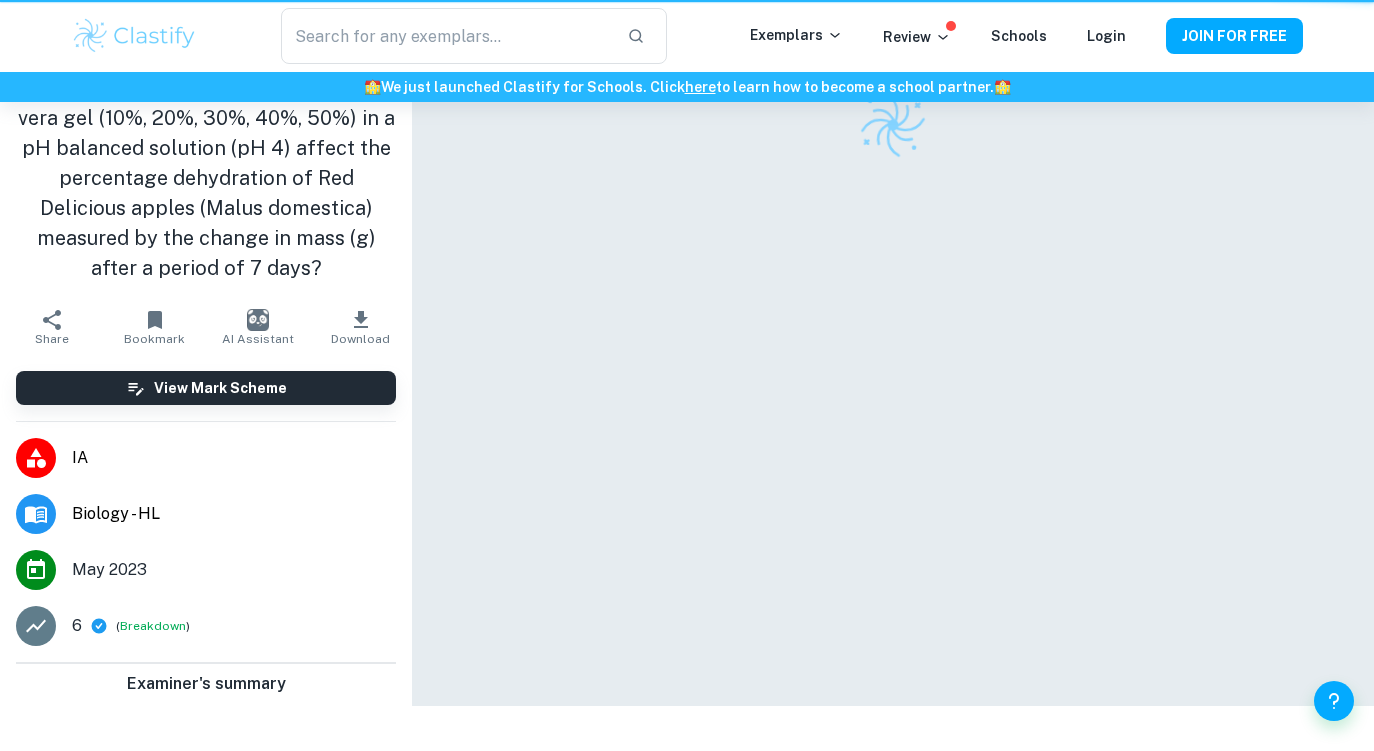 scroll, scrollTop: 0, scrollLeft: 0, axis: both 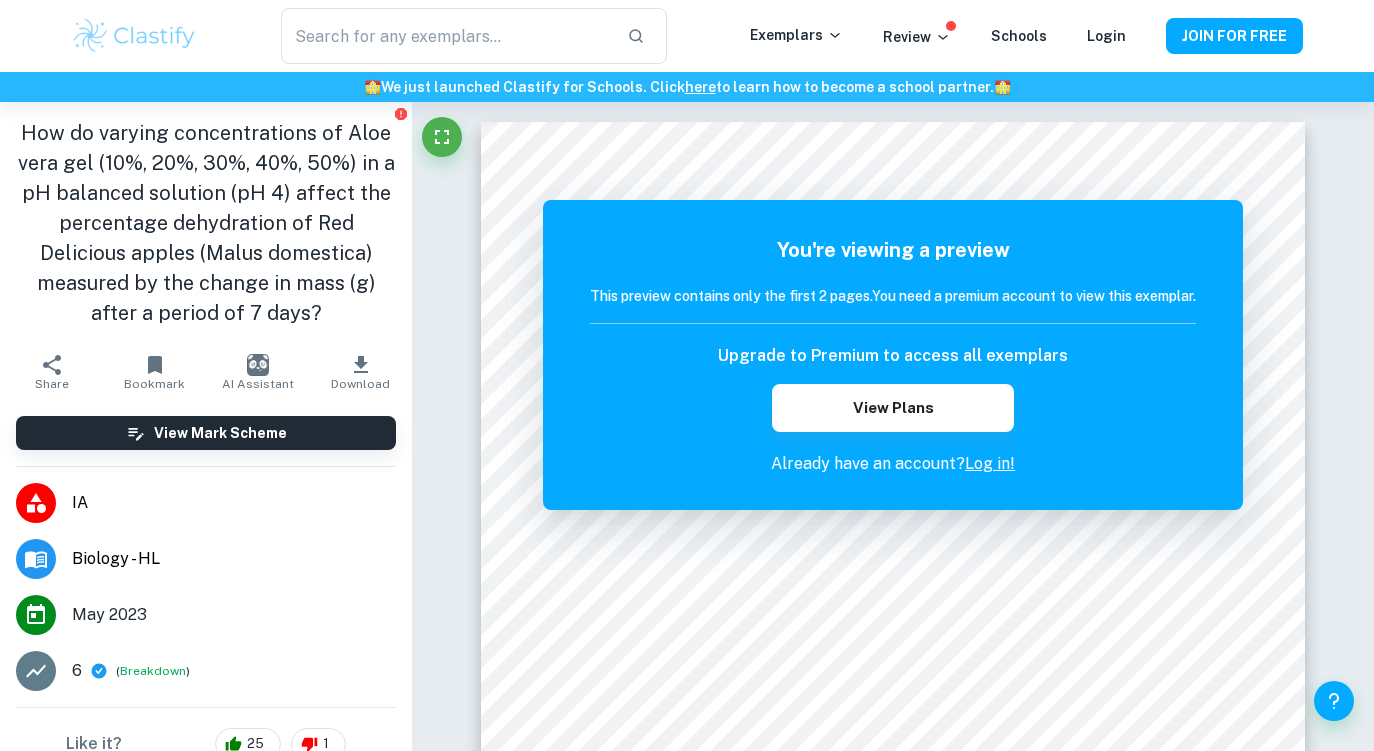 click on "How do varying concentrations of Aloe vera gel (10%, 20%, 30%, 40%, 50%) in a pH balanced solution (pH 4) affect the percentage dehydration of Red Delicious apples (Malus domestica) measured by the change in mass (g) after a period of 7 days?" at bounding box center (206, 223) 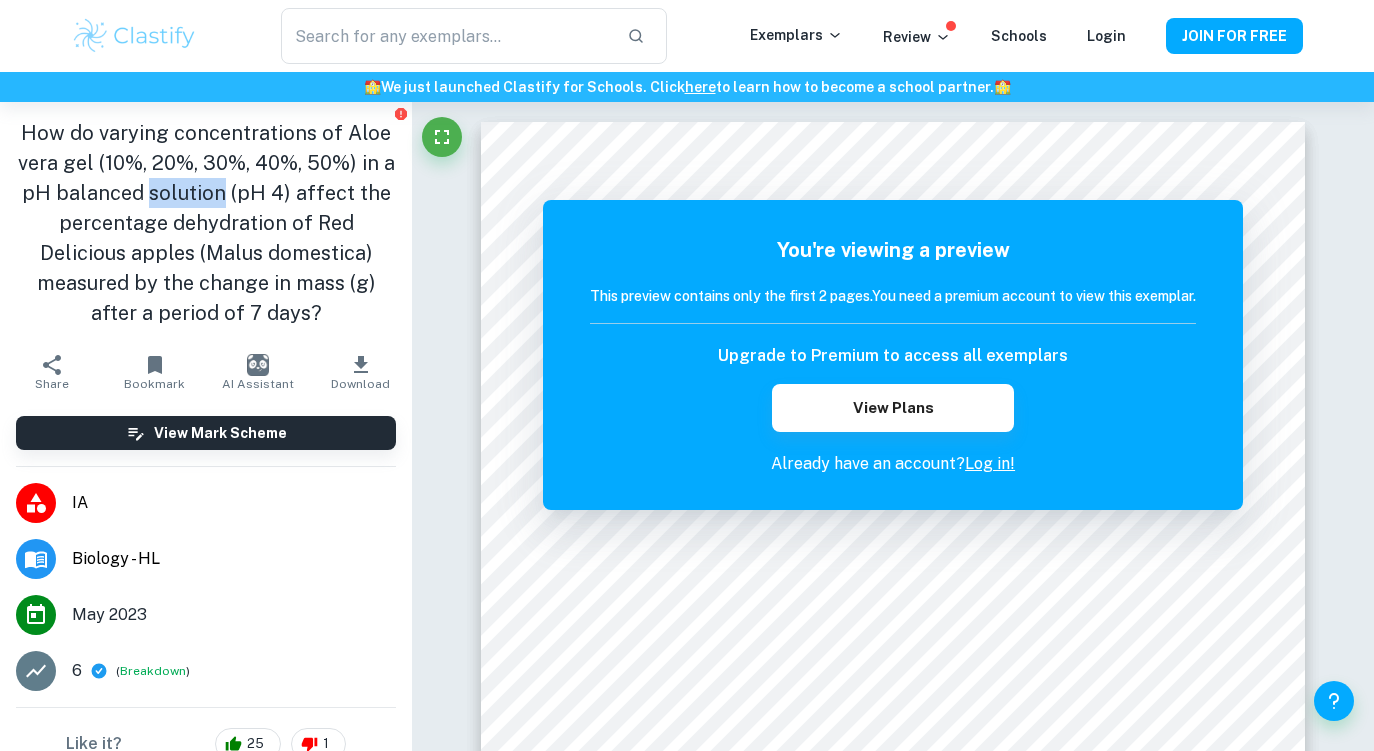 click on "How do varying concentrations of Aloe vera gel (10%, 20%, 30%, 40%, 50%) in a pH balanced solution (pH 4) affect the percentage dehydration of Red Delicious apples (Malus domestica) measured by the change in mass (g) after a period of 7 days?" at bounding box center [206, 223] 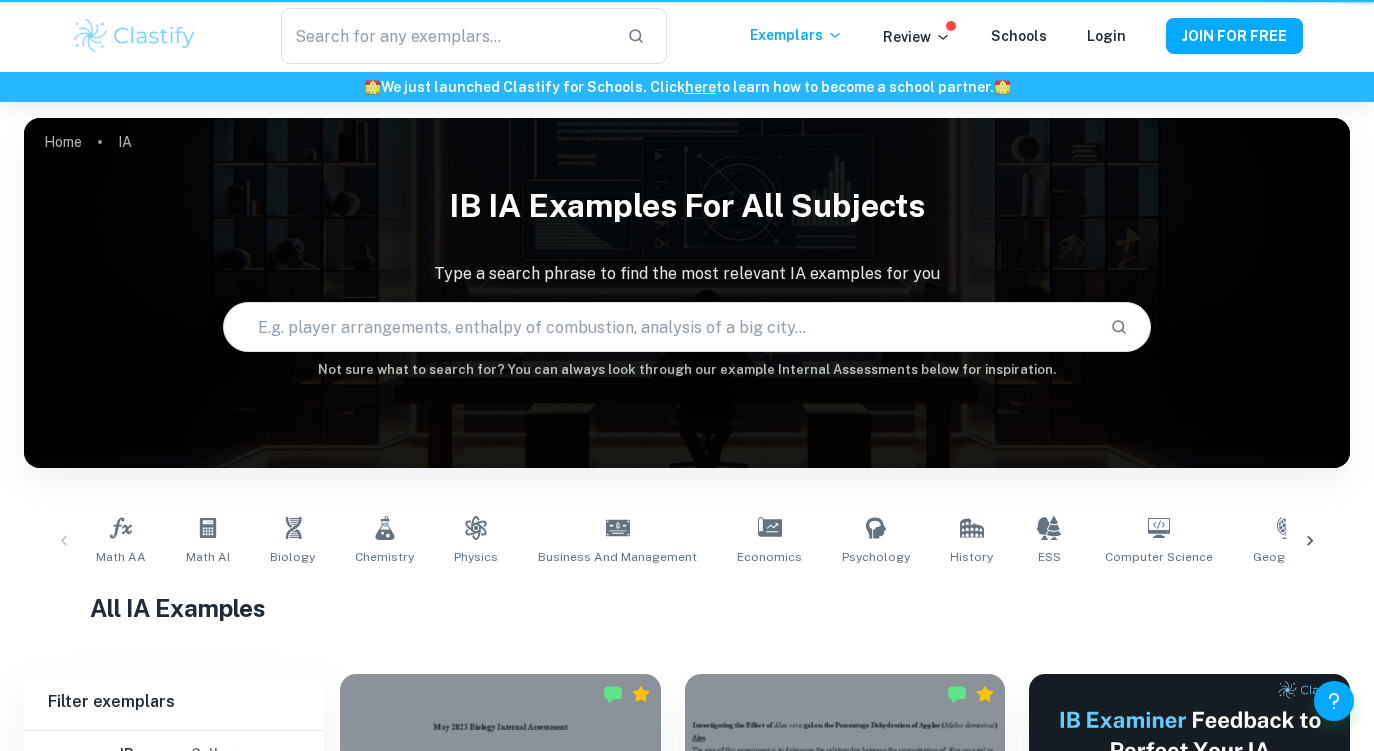 scroll, scrollTop: 613, scrollLeft: 0, axis: vertical 